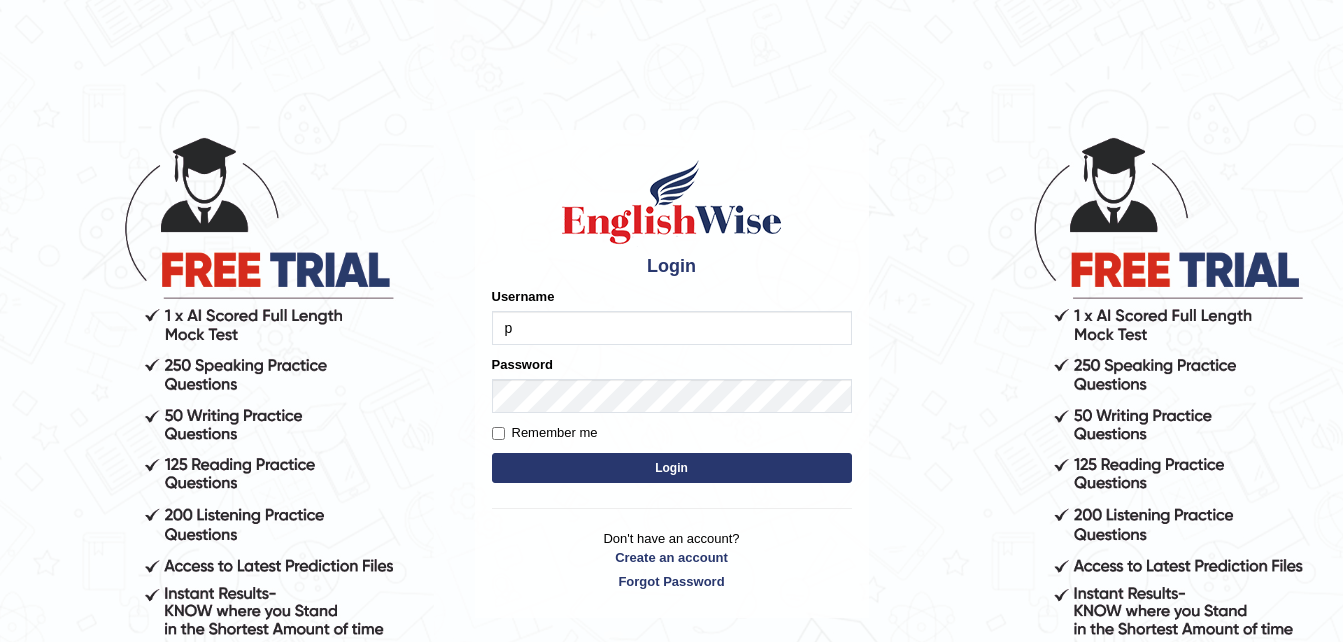 scroll, scrollTop: 0, scrollLeft: 0, axis: both 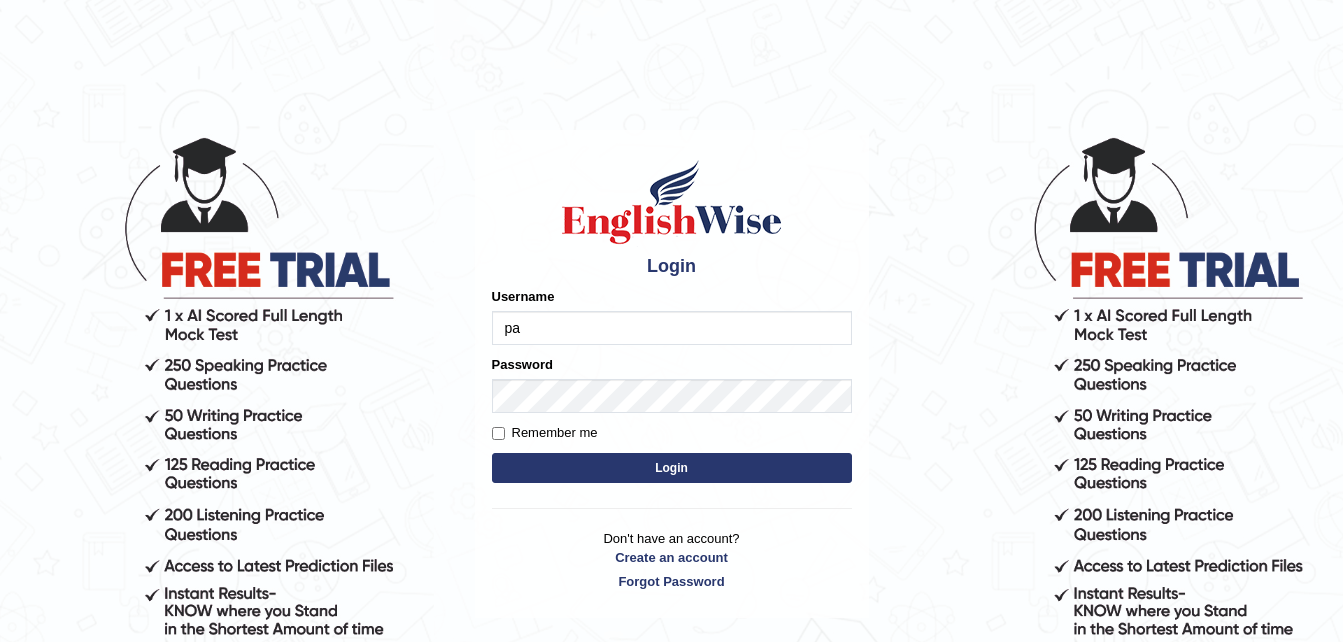 type on "[FIRST]" 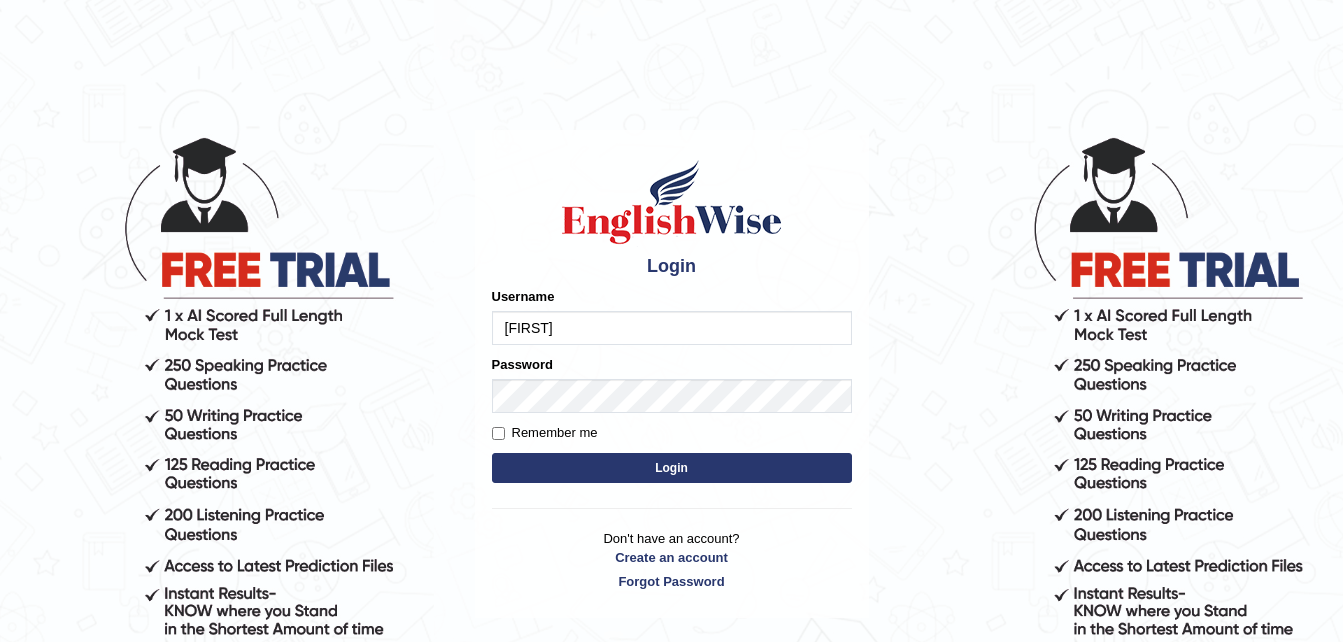 click on "Login" at bounding box center [672, 468] 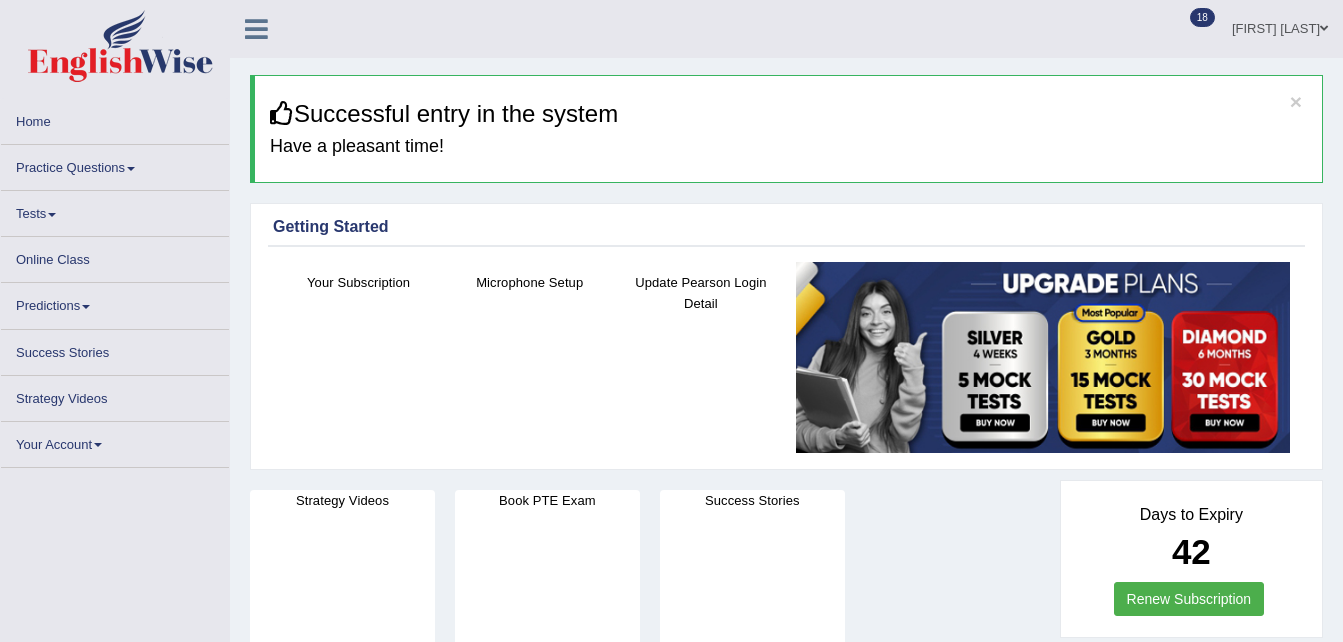scroll, scrollTop: 0, scrollLeft: 0, axis: both 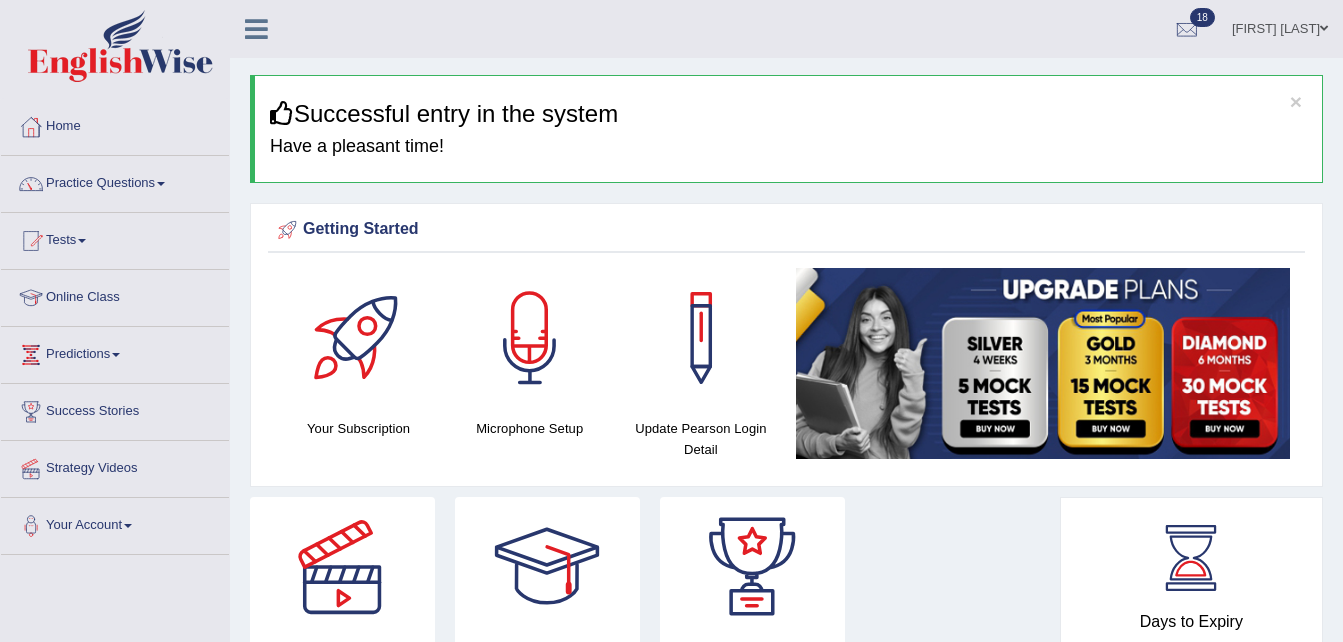 click on "Practice Questions" at bounding box center [115, 181] 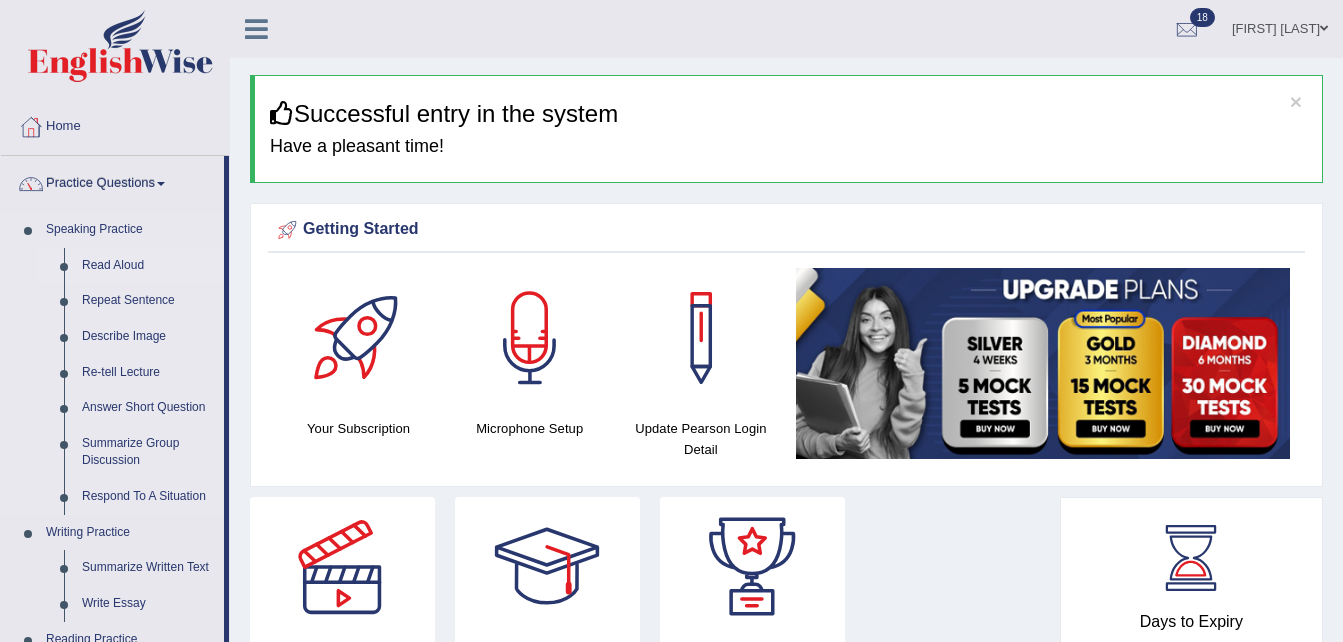 click on "Read Aloud" at bounding box center [148, 266] 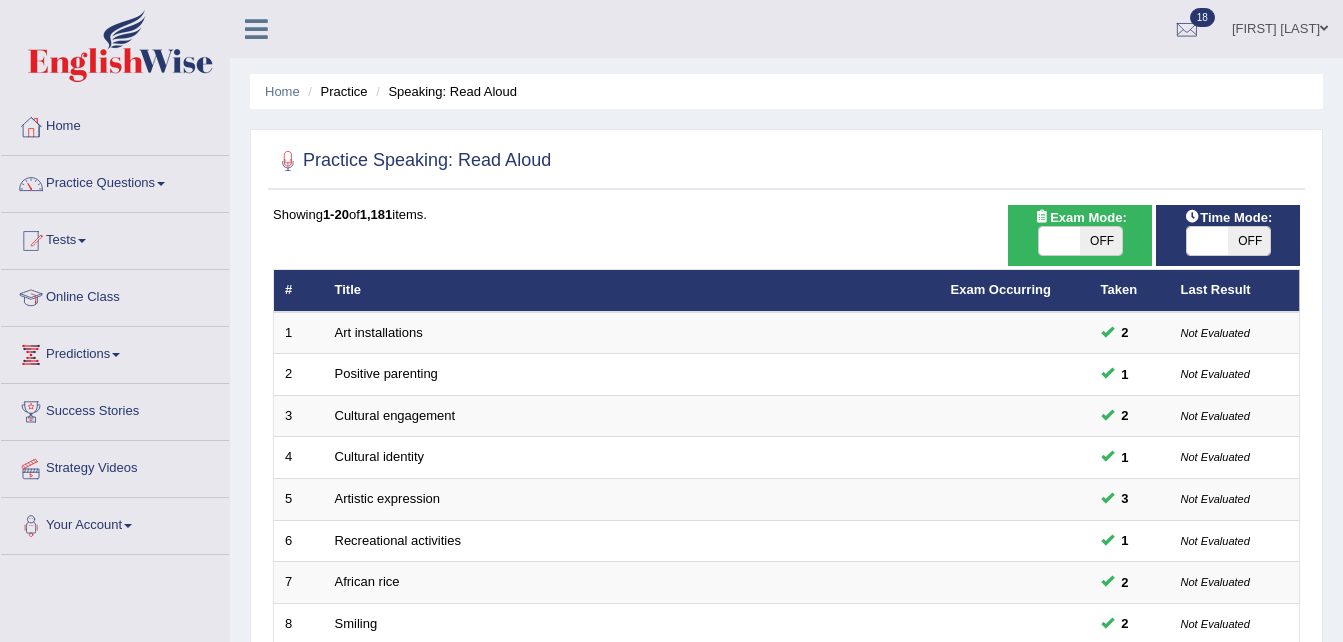 scroll, scrollTop: 0, scrollLeft: 0, axis: both 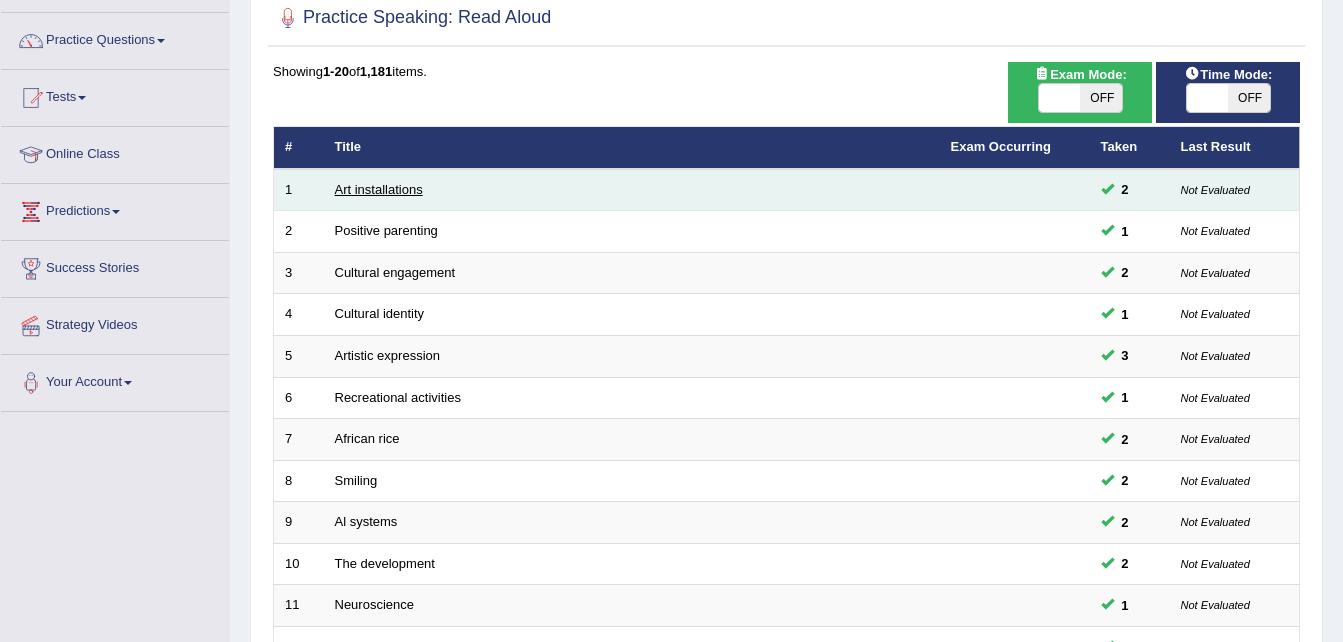 click on "Art installations" at bounding box center [379, 189] 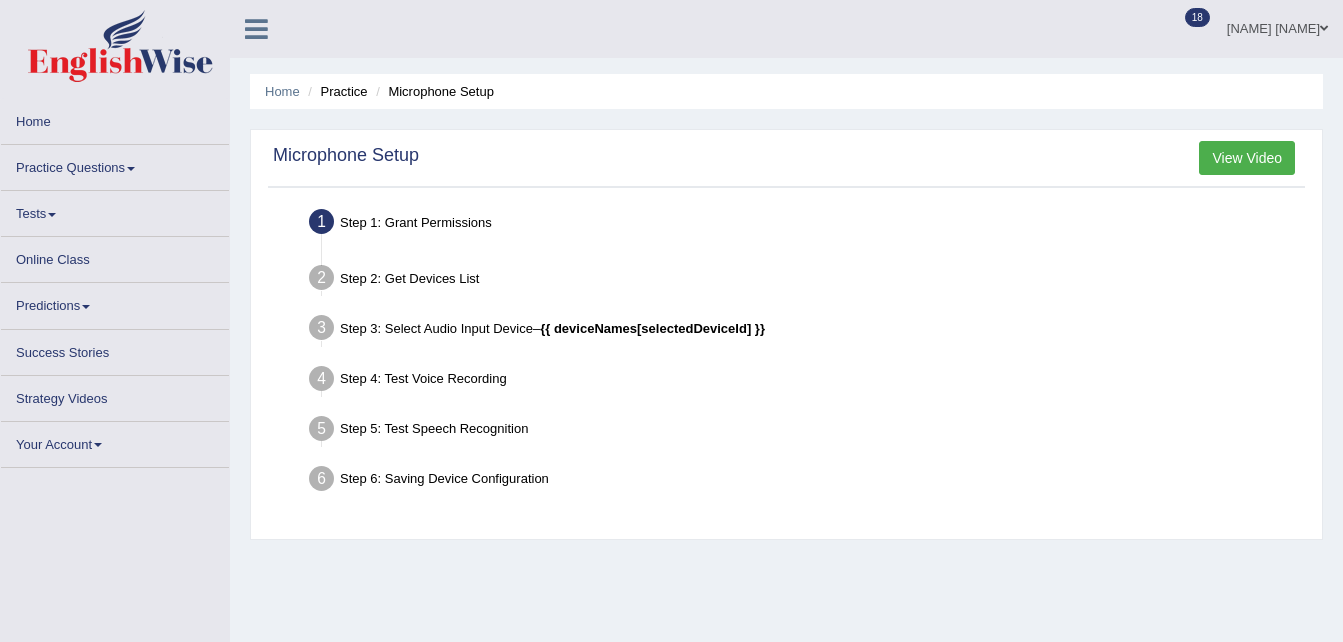 scroll, scrollTop: 0, scrollLeft: 0, axis: both 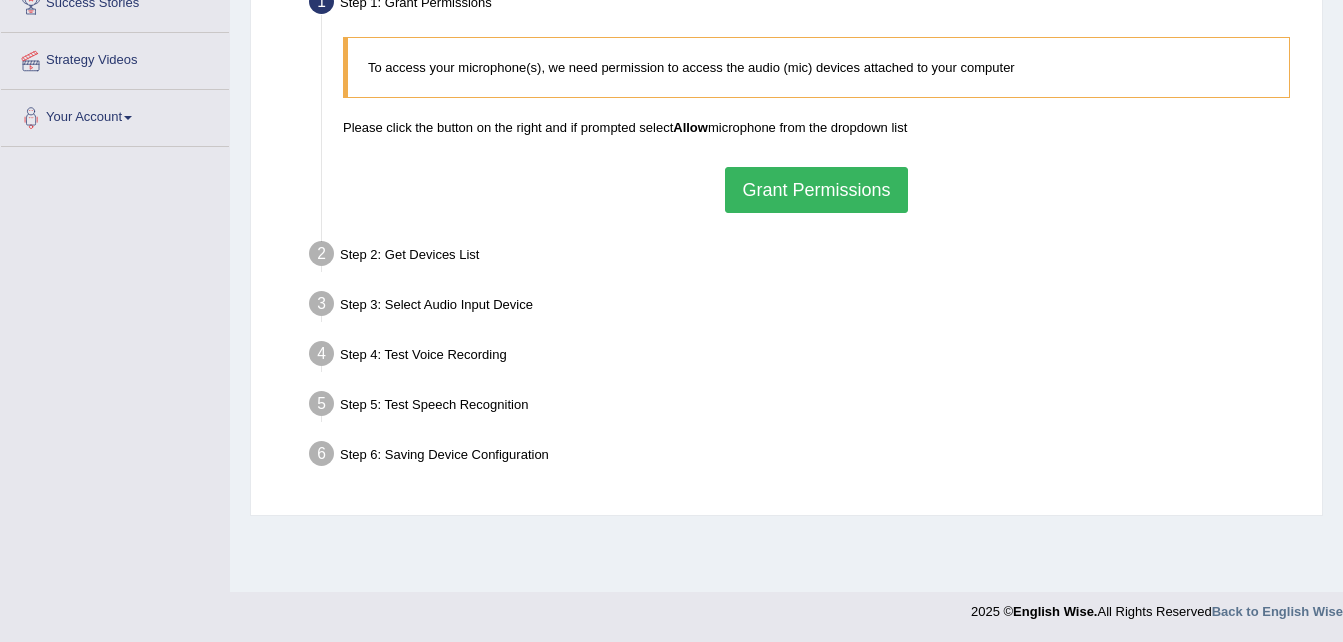 click on "Grant Permissions" at bounding box center [816, 190] 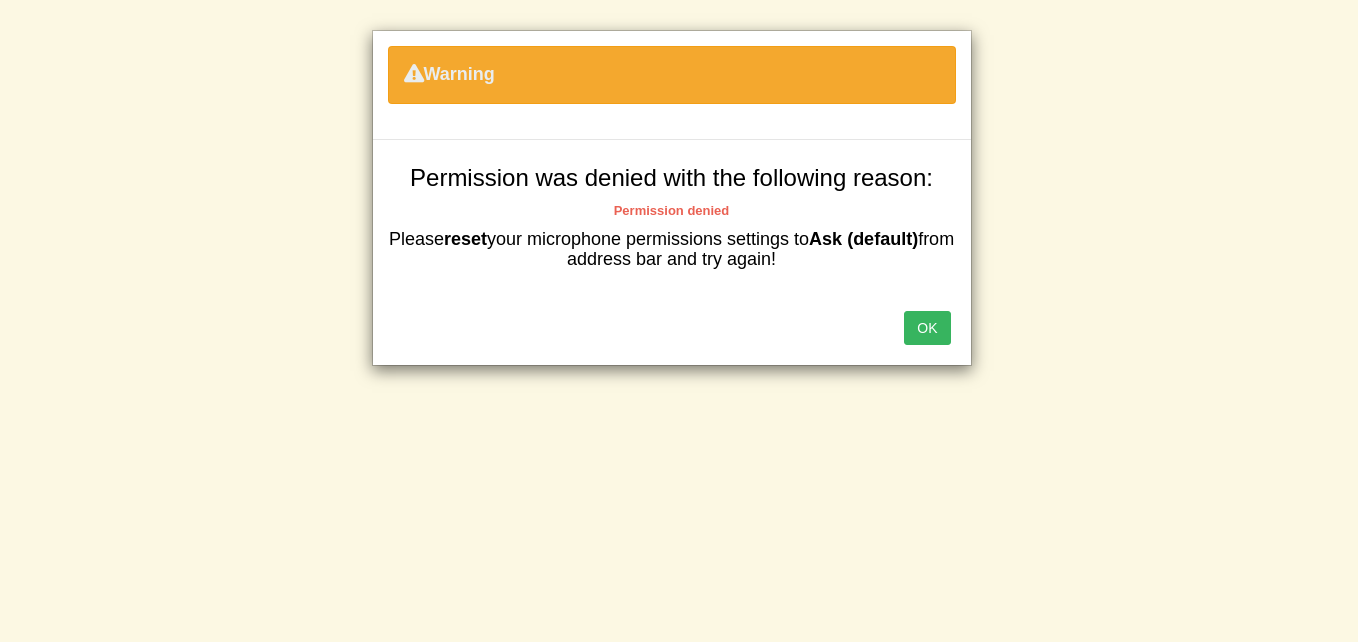 click on "OK" at bounding box center (927, 328) 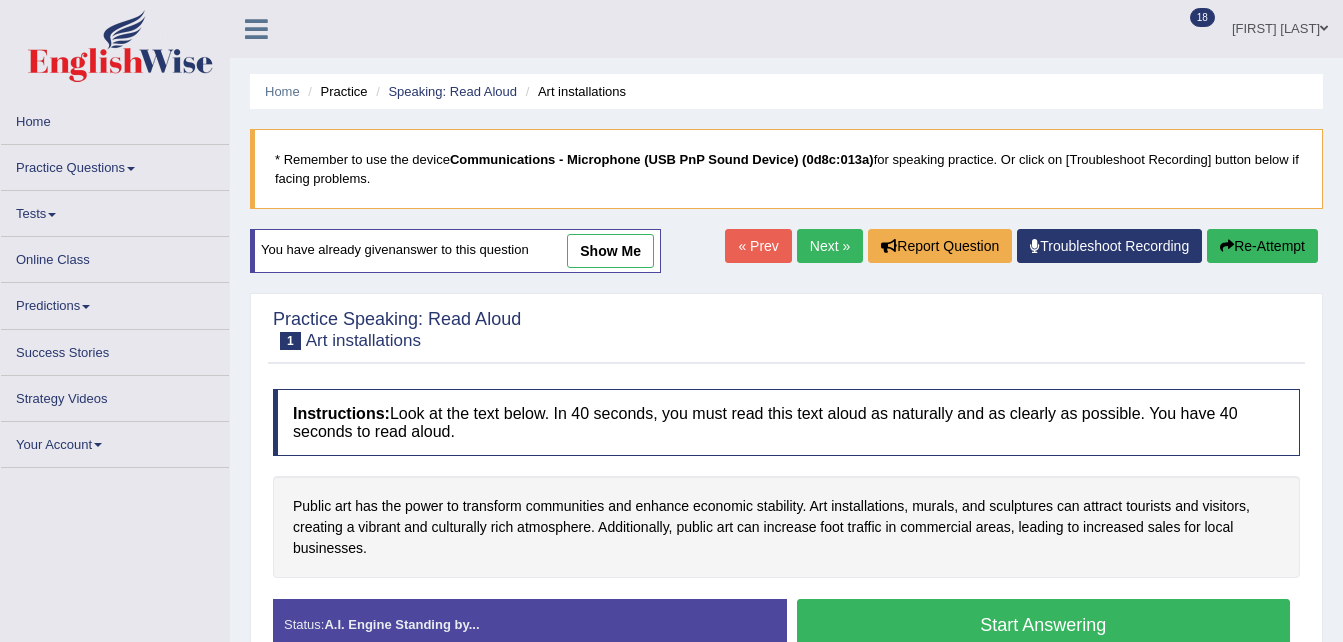 scroll, scrollTop: 0, scrollLeft: 0, axis: both 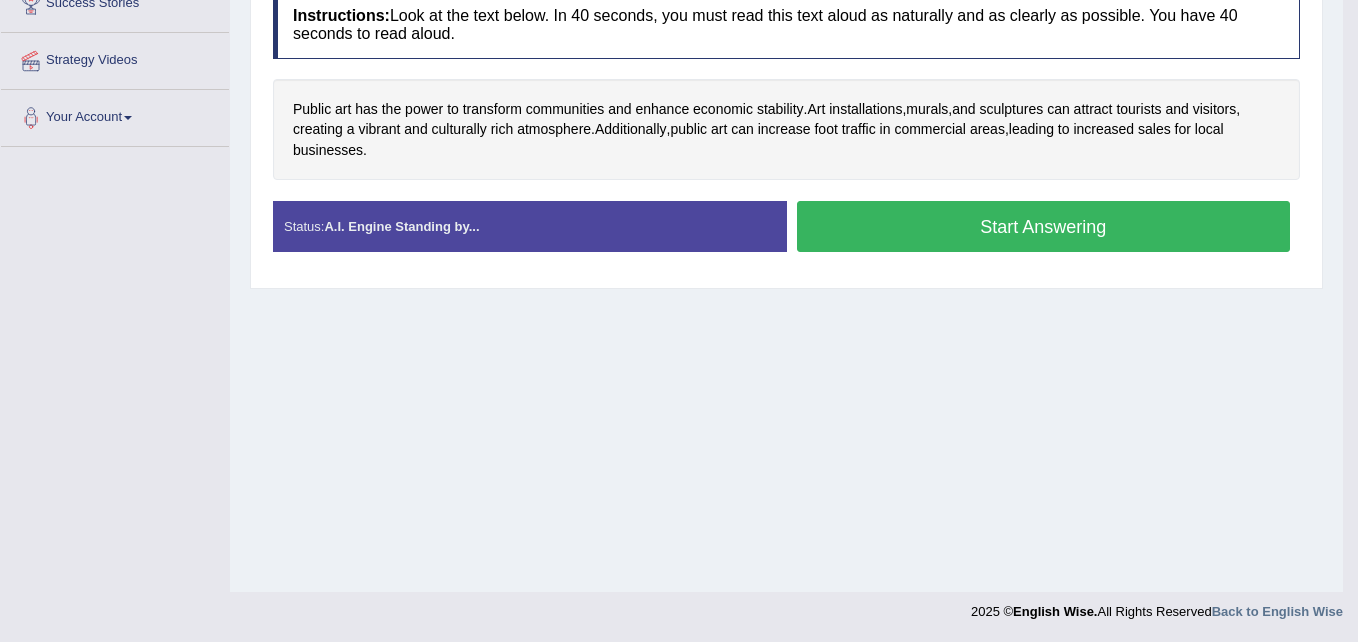 click on "Start Answering" at bounding box center [1044, 226] 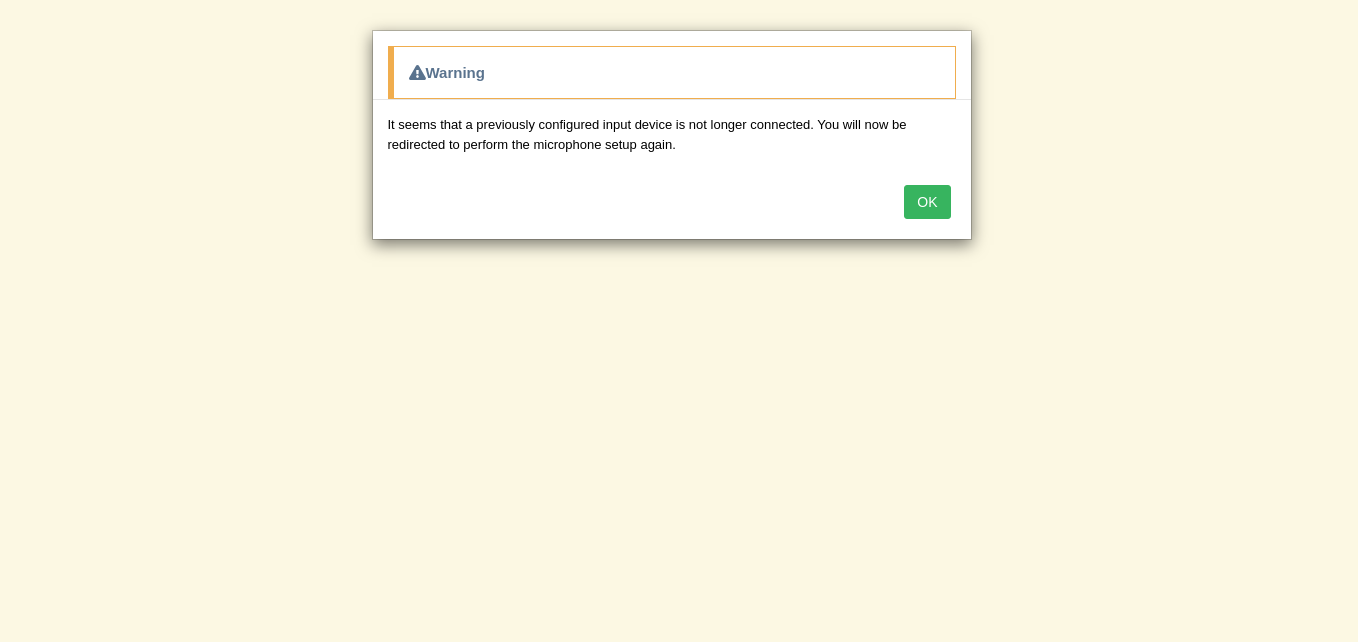 click on "OK" at bounding box center (927, 202) 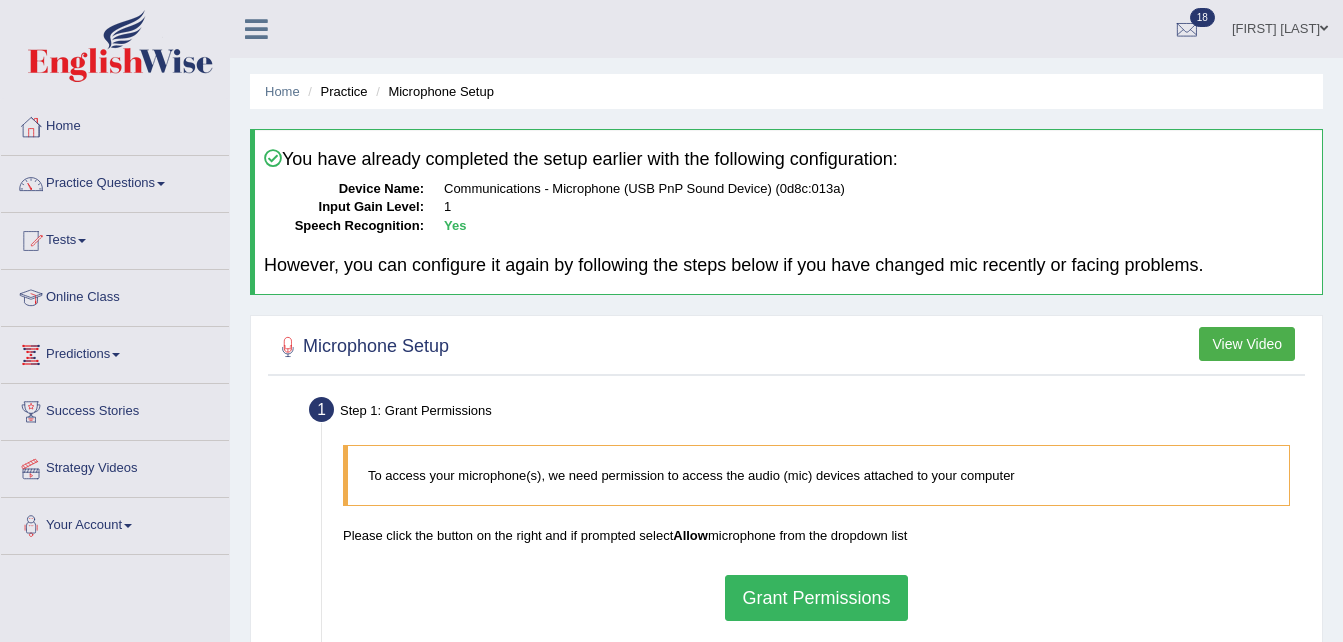 scroll, scrollTop: 408, scrollLeft: 0, axis: vertical 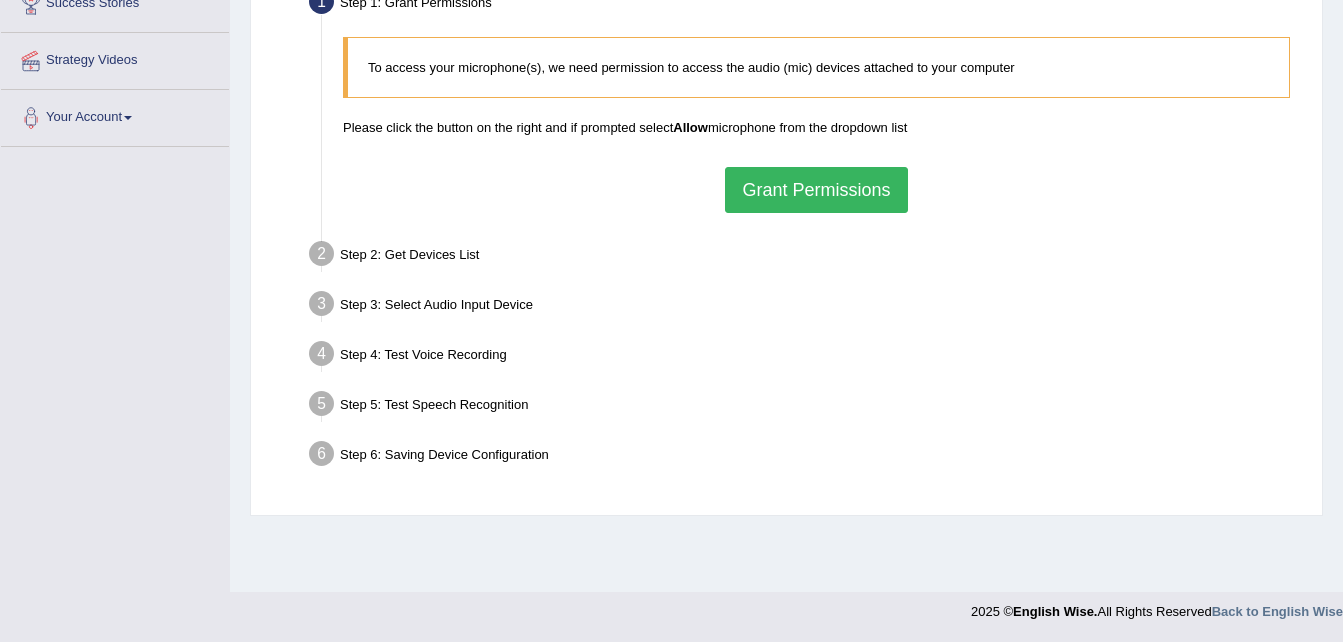 click on "Grant Permissions" at bounding box center [816, 190] 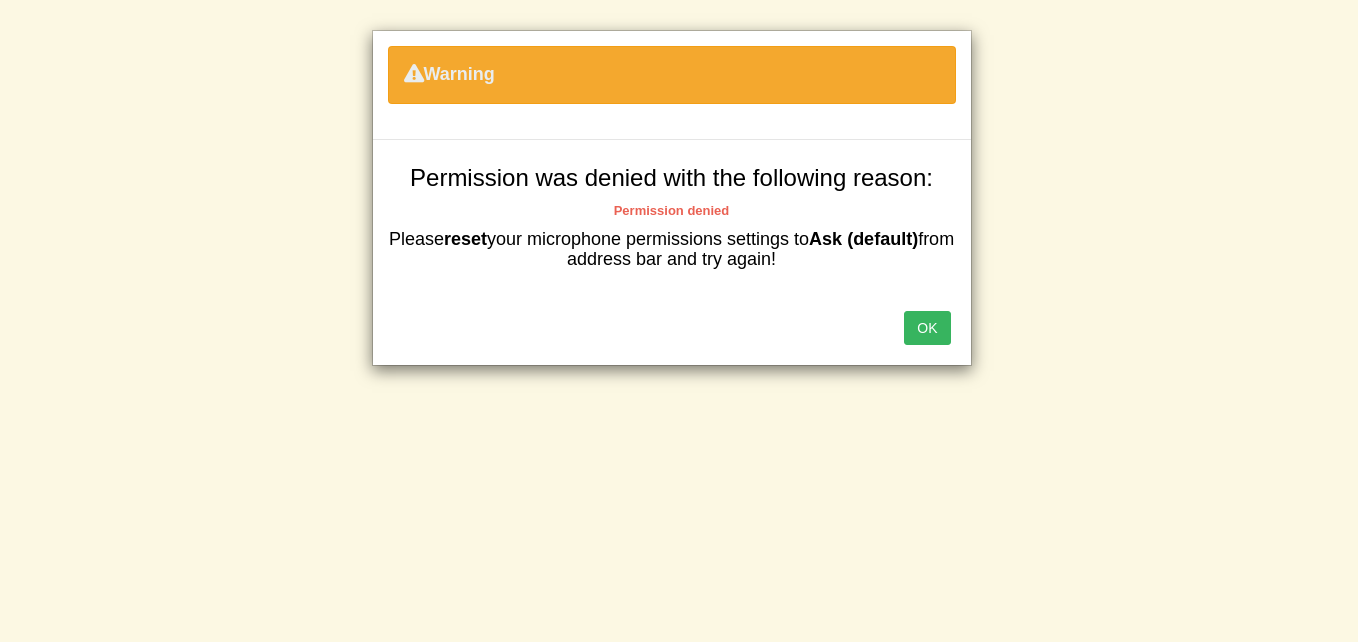 click on "OK" at bounding box center (927, 328) 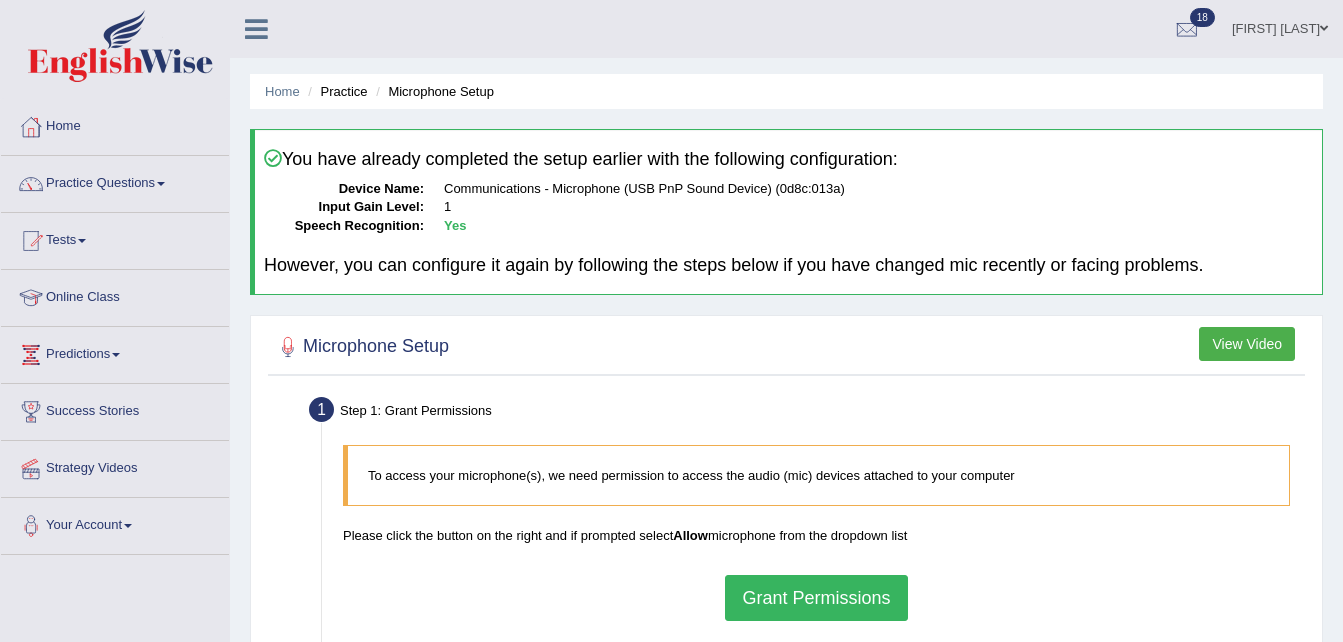 scroll, scrollTop: 408, scrollLeft: 0, axis: vertical 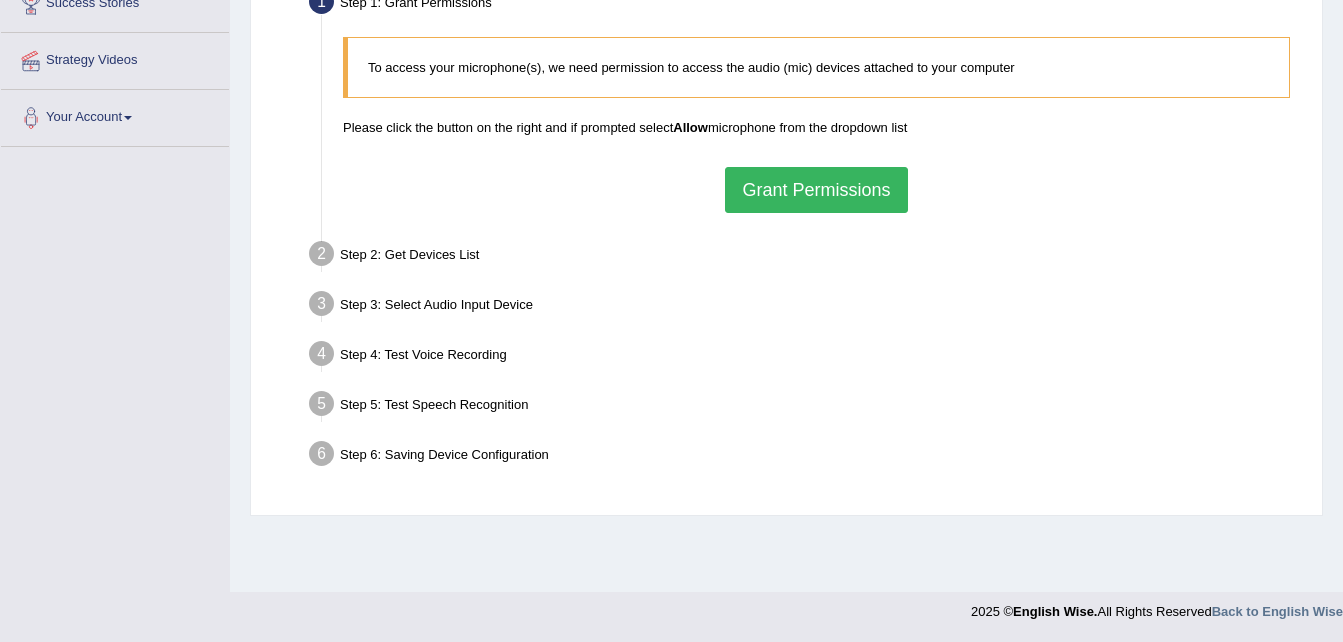 click on "Step 4: Test Voice Recording" at bounding box center (806, 357) 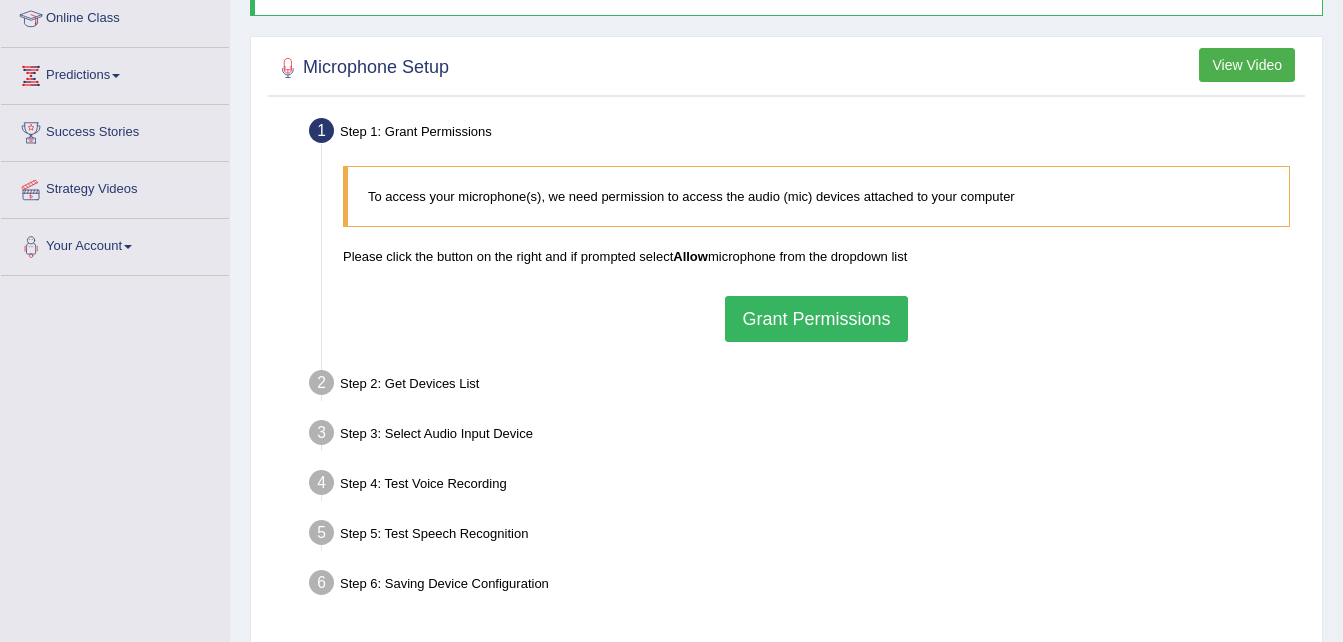 scroll, scrollTop: 280, scrollLeft: 0, axis: vertical 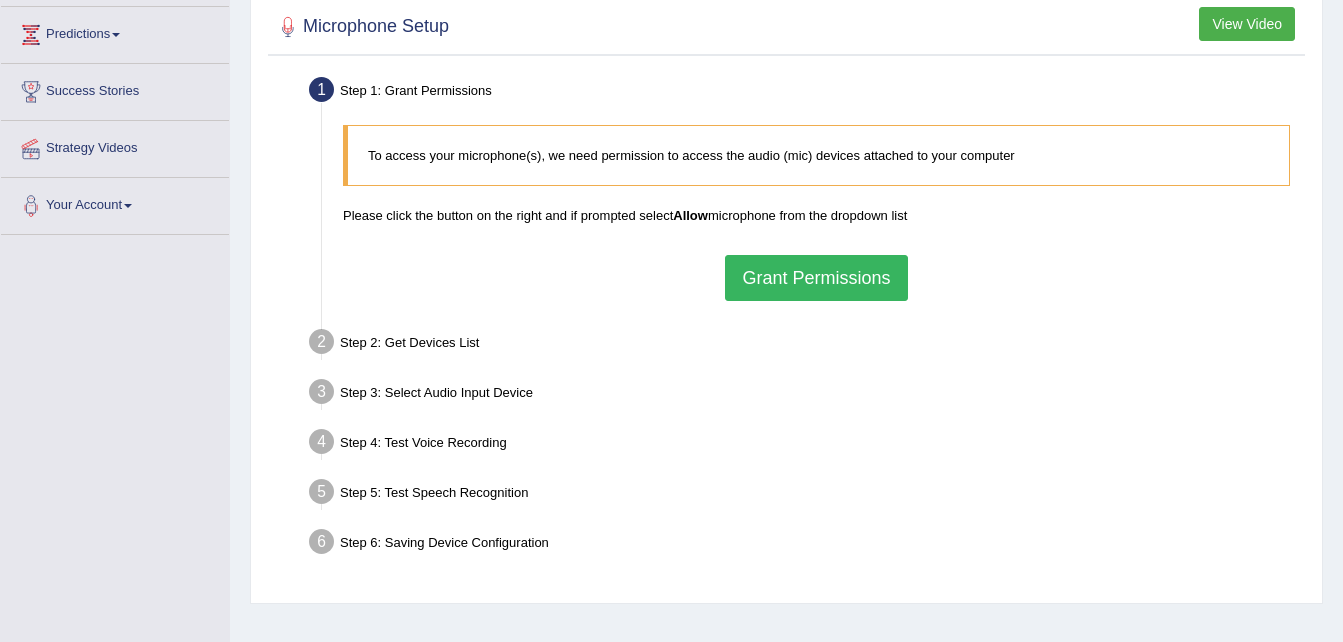 click on "Grant Permissions" at bounding box center (816, 278) 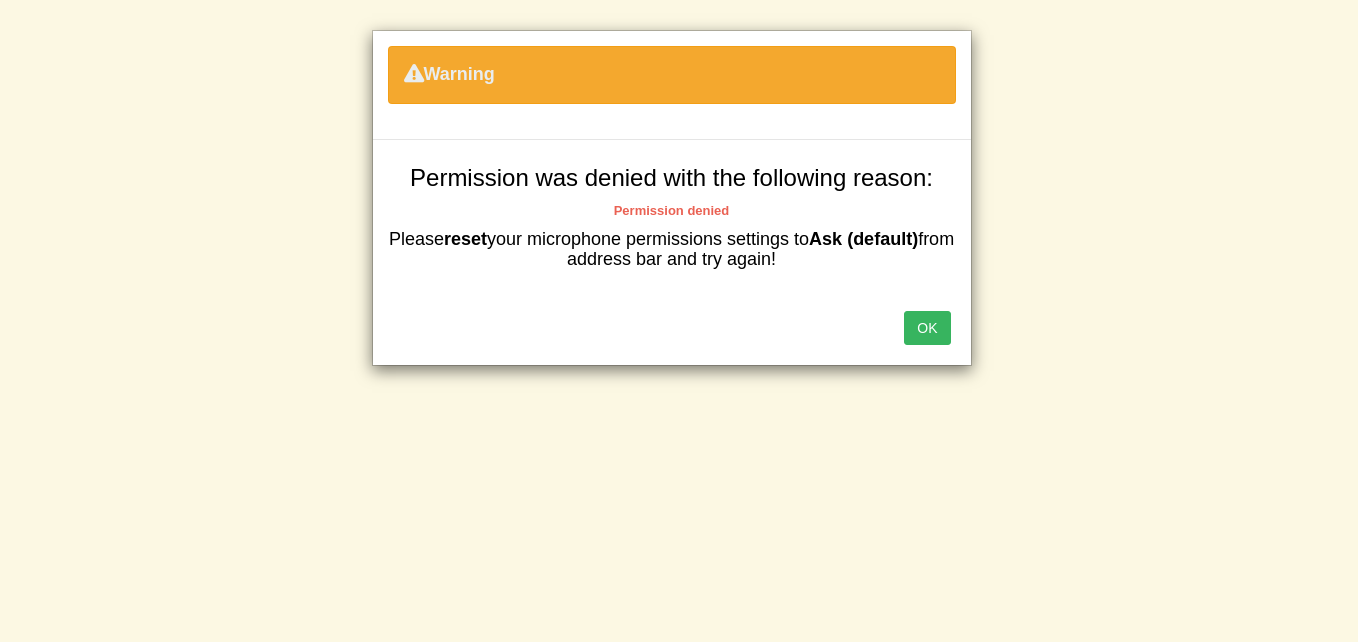 click on "OK" at bounding box center [927, 328] 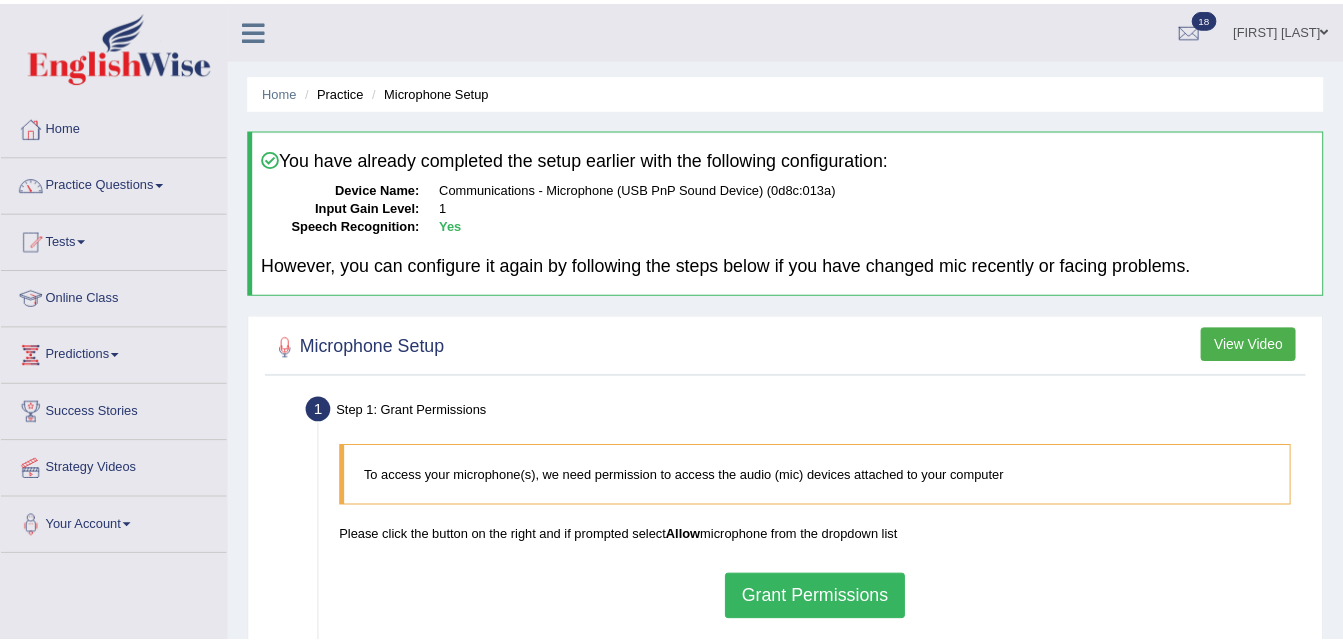 scroll, scrollTop: 335, scrollLeft: 0, axis: vertical 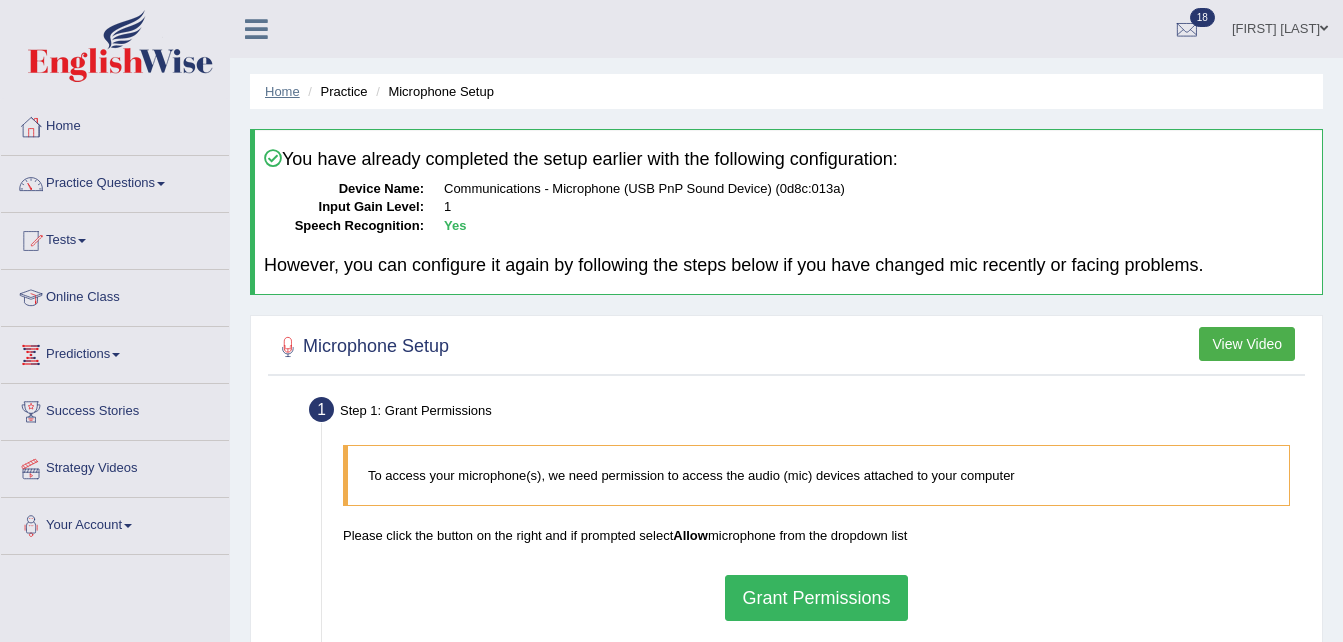 click on "Home" at bounding box center (282, 91) 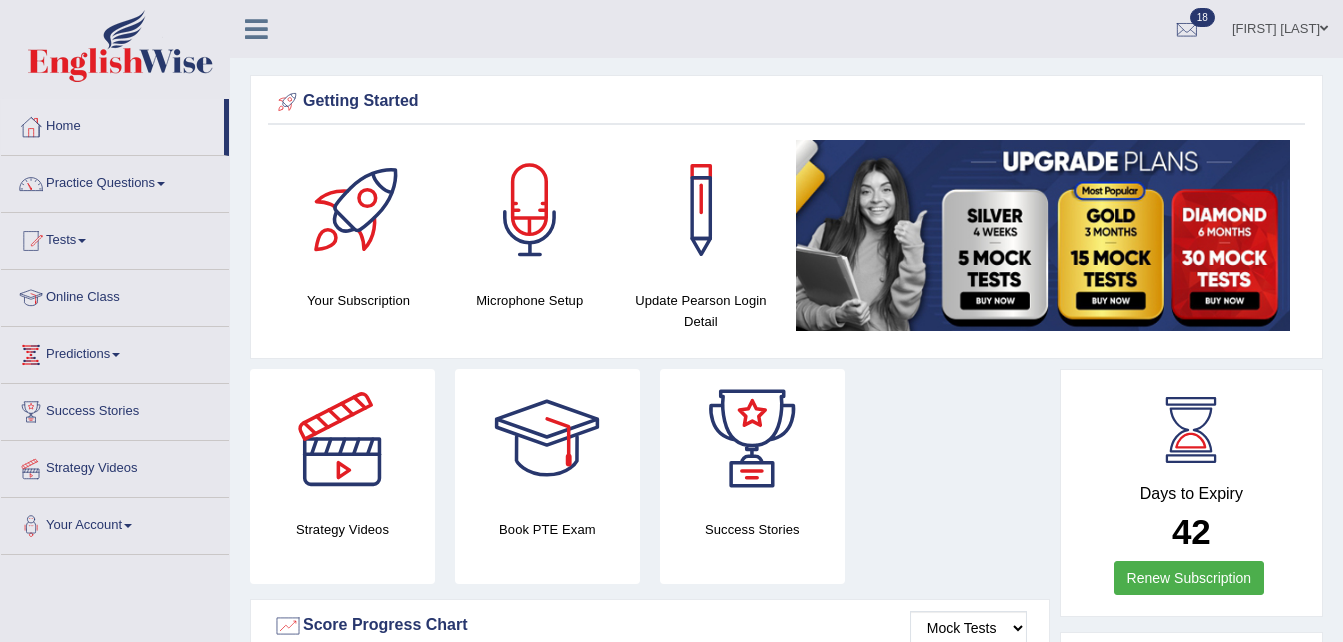 scroll, scrollTop: 0, scrollLeft: 0, axis: both 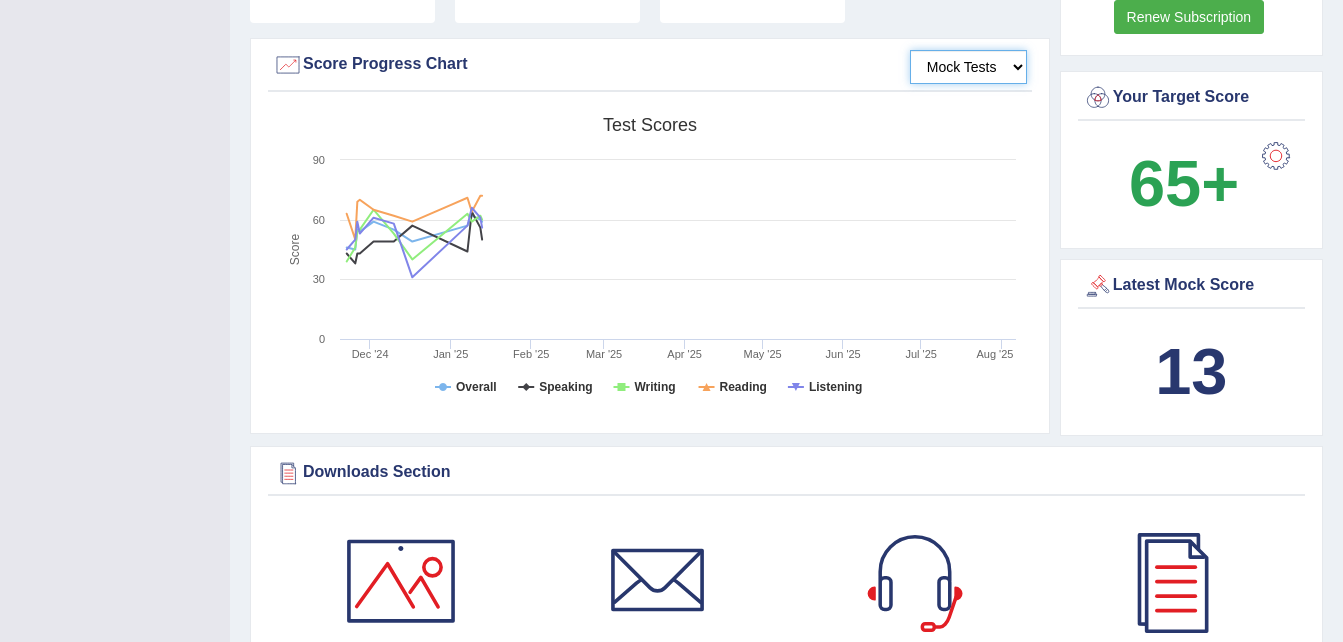 click on "Mock Tests" at bounding box center [968, 67] 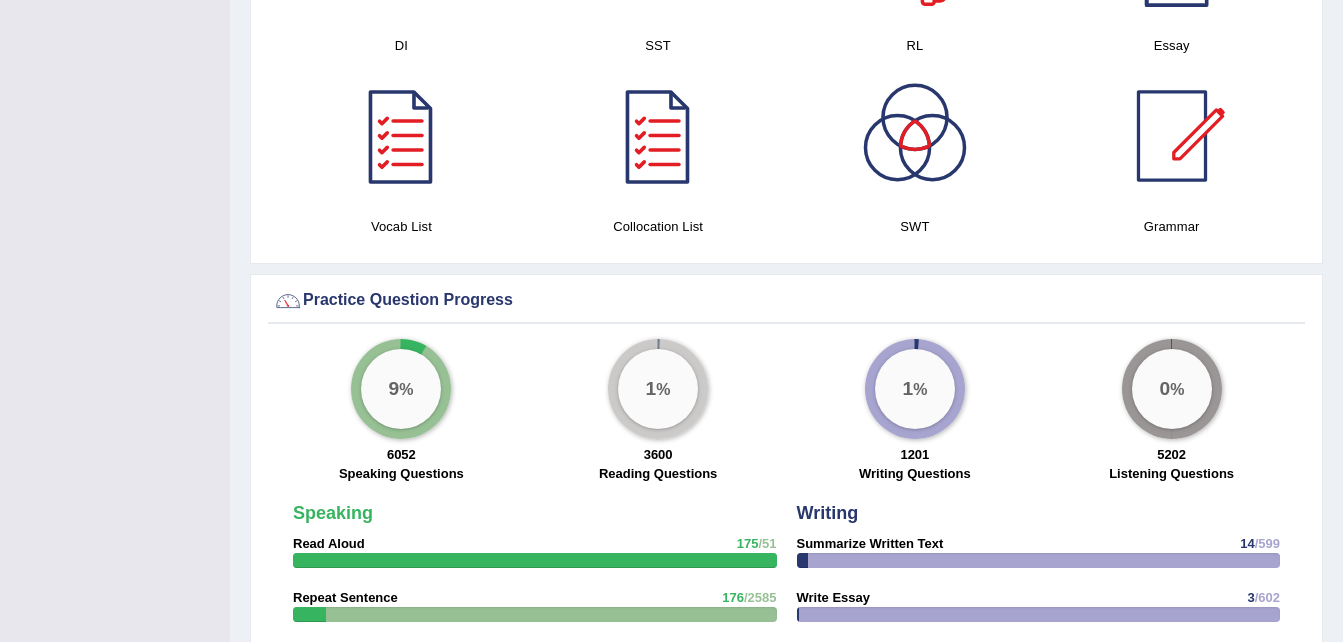 scroll, scrollTop: 1334, scrollLeft: 0, axis: vertical 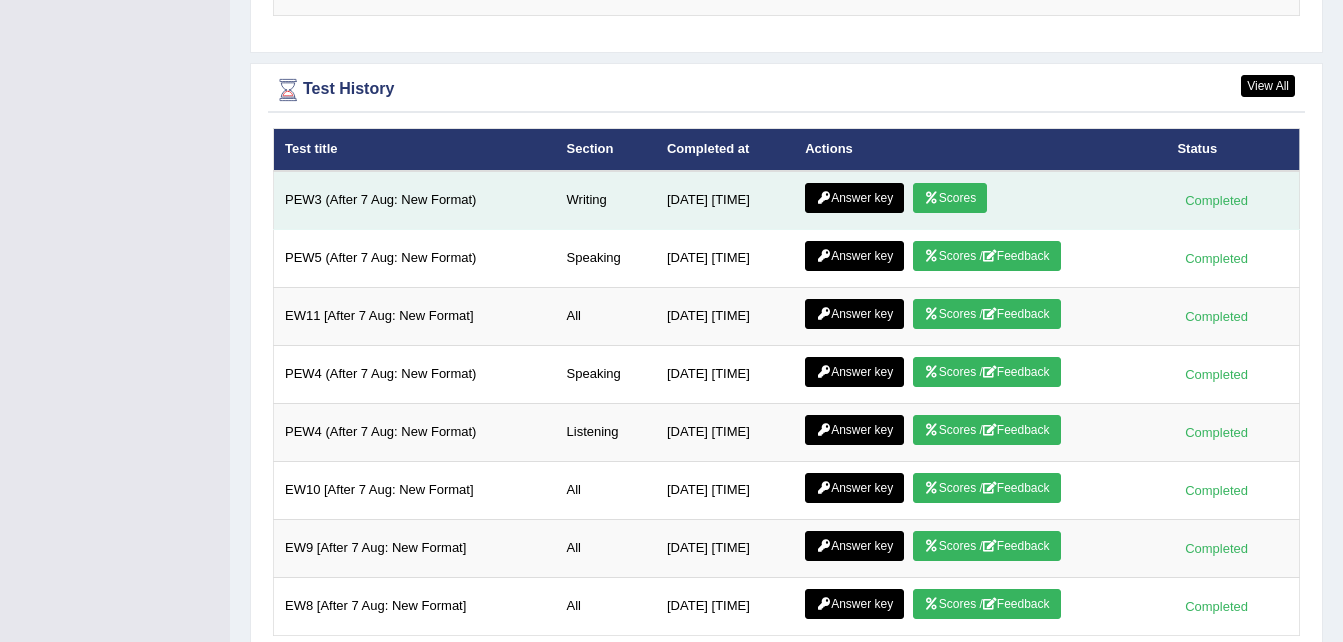click on "Scores" at bounding box center (950, 198) 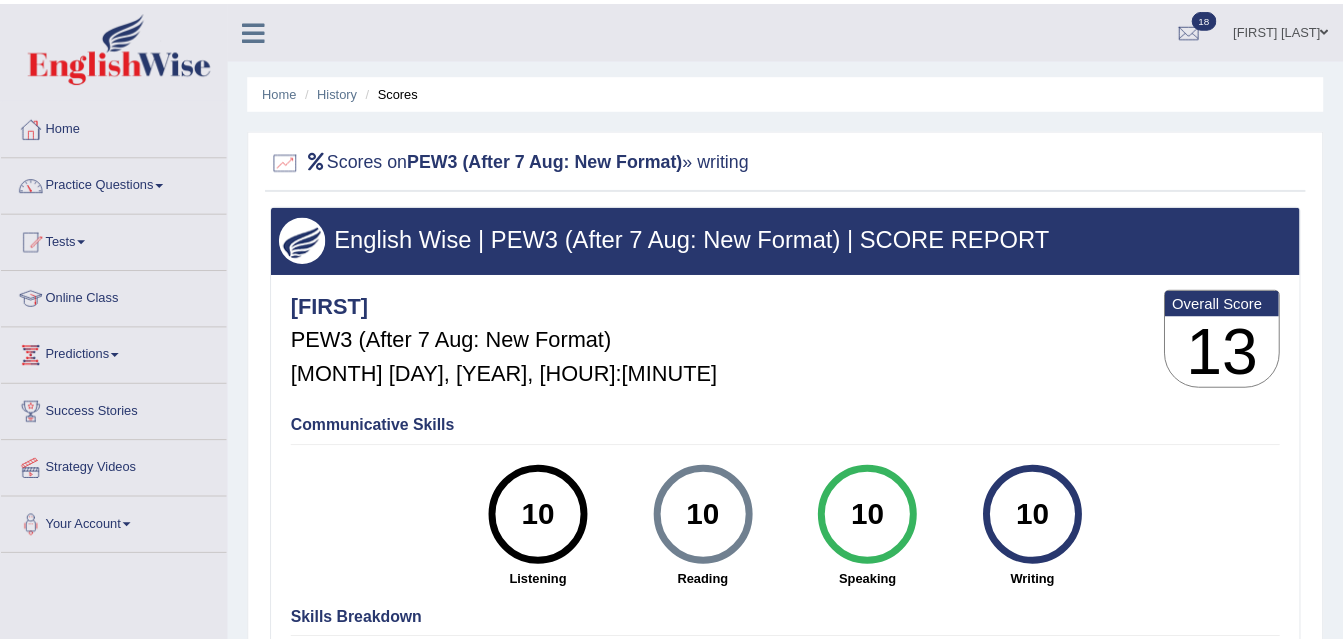 scroll, scrollTop: 0, scrollLeft: 0, axis: both 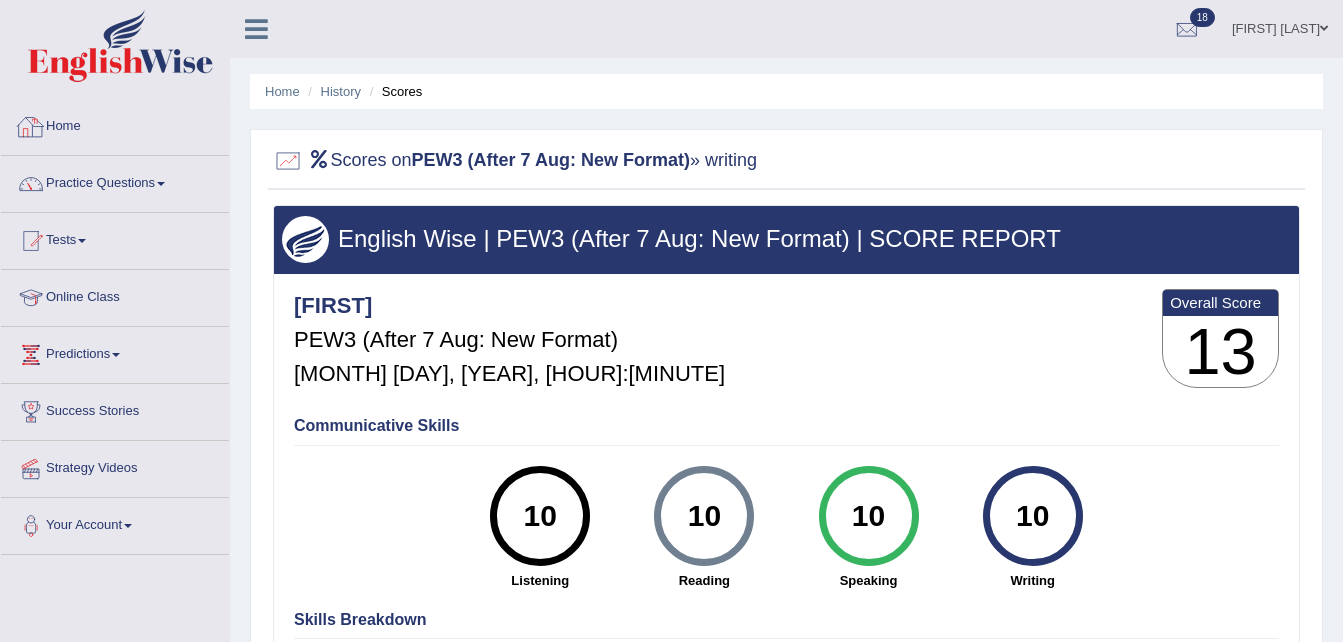 click on "Home" at bounding box center [115, 124] 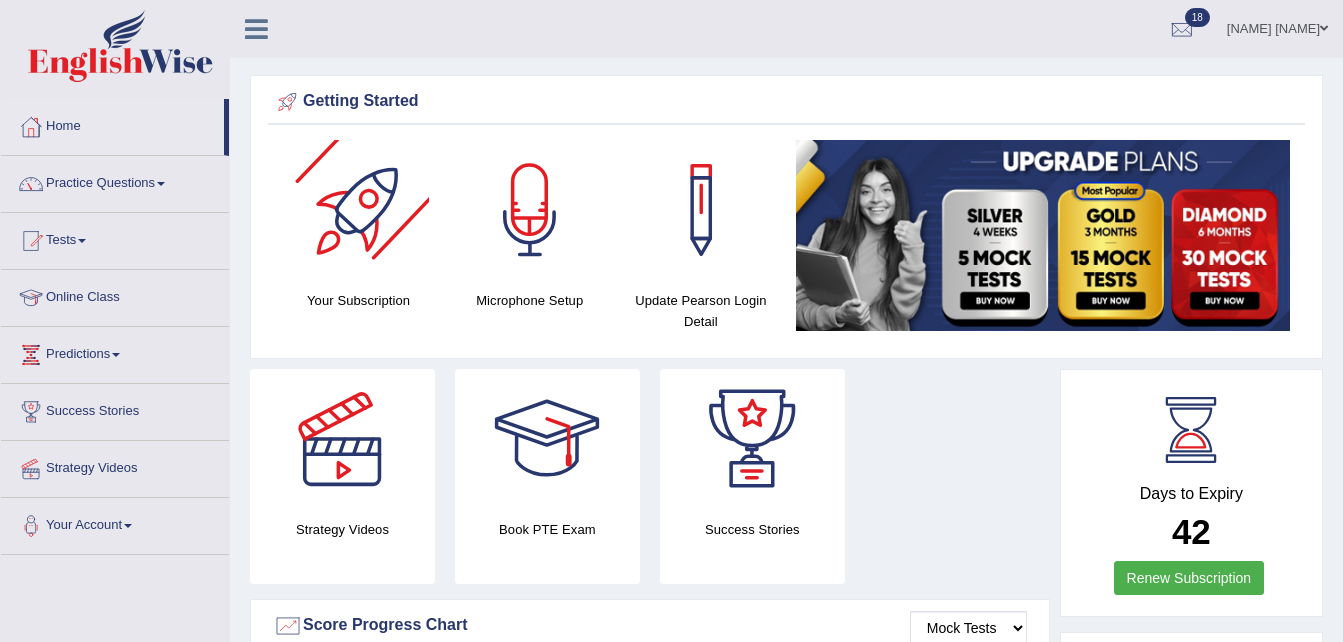 scroll, scrollTop: 0, scrollLeft: 0, axis: both 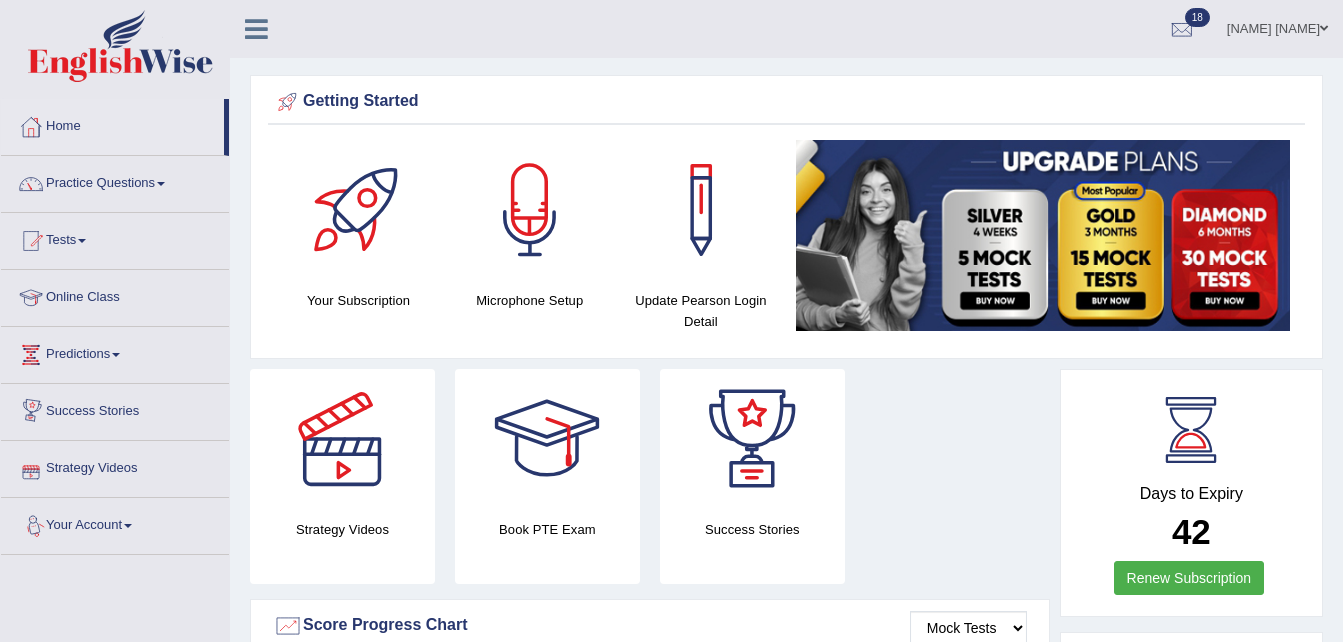 click on "Your Account" at bounding box center (115, 523) 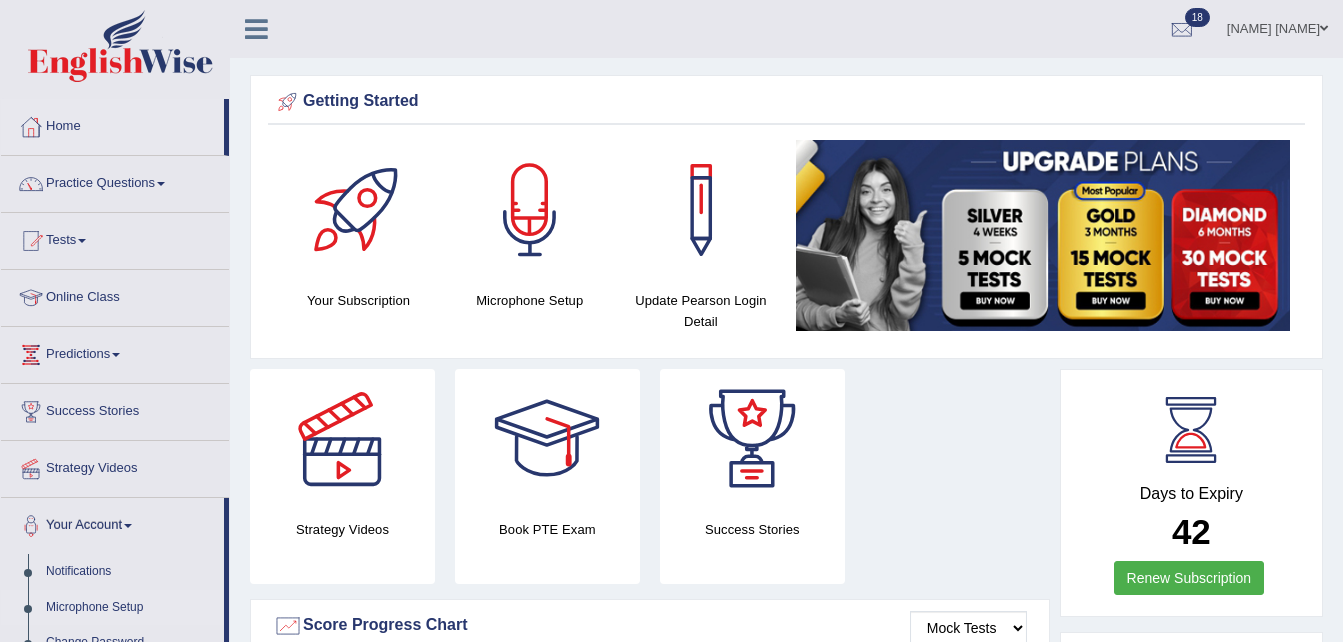 click on "Microphone Setup" at bounding box center [130, 608] 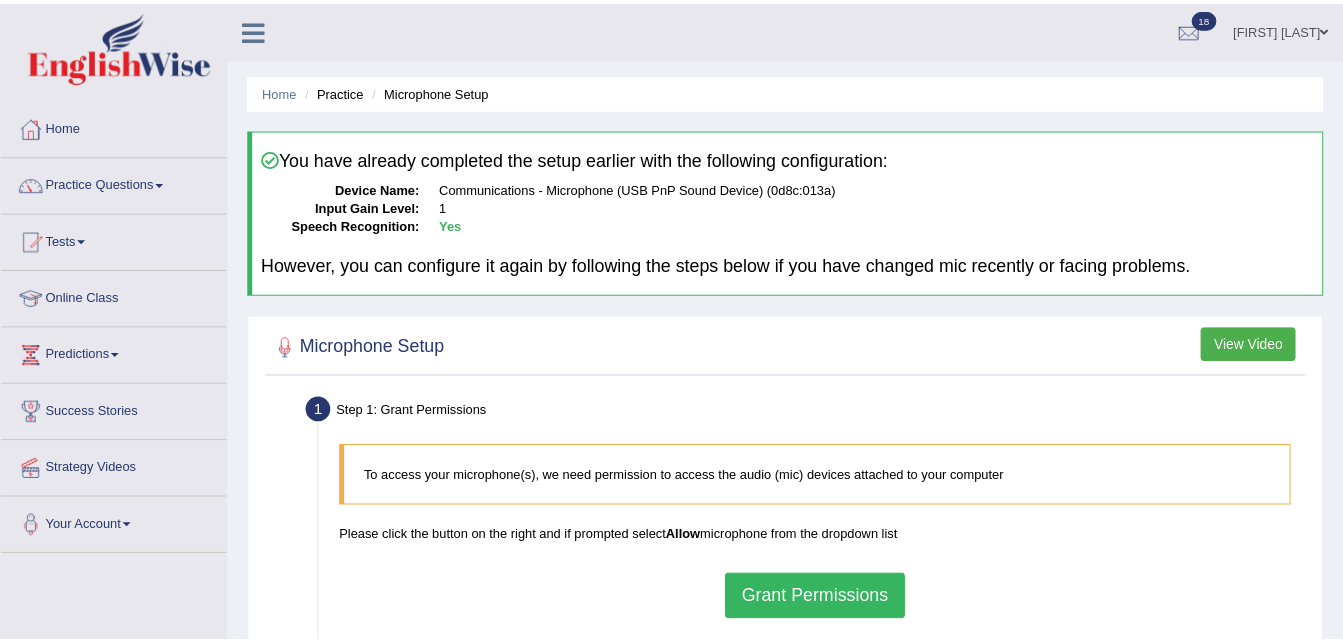 scroll, scrollTop: 0, scrollLeft: 0, axis: both 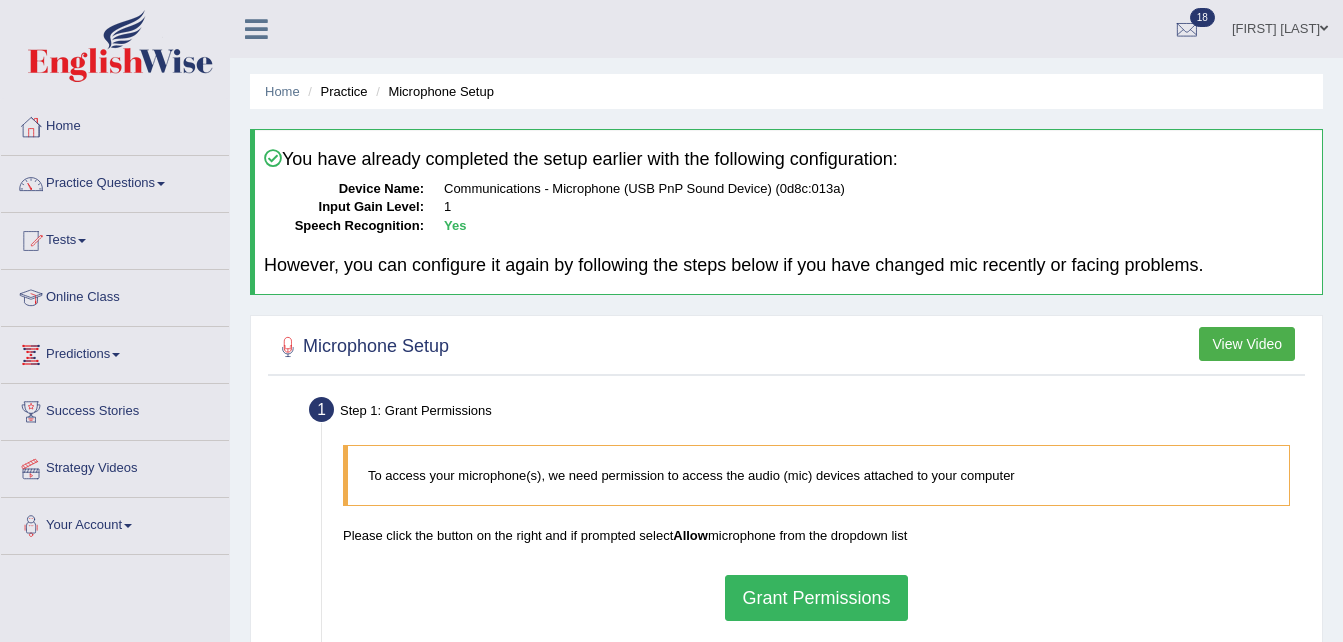 click on "View Video" at bounding box center [1247, 344] 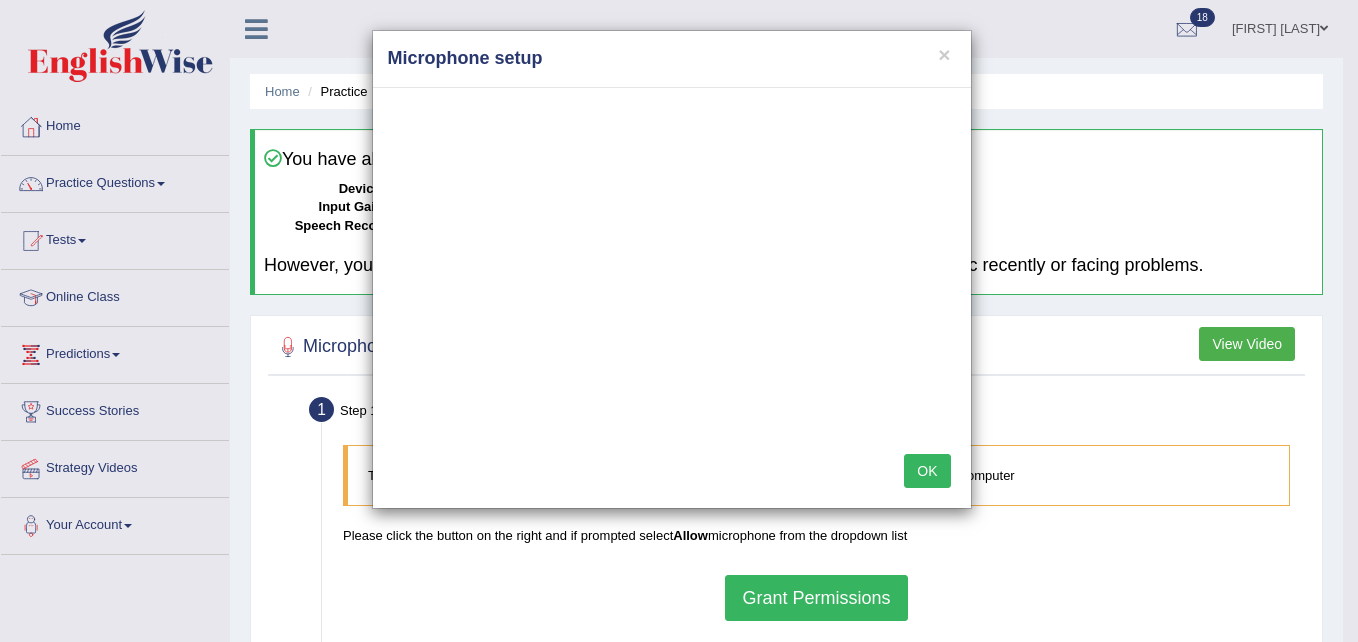 click on "OK" at bounding box center (927, 471) 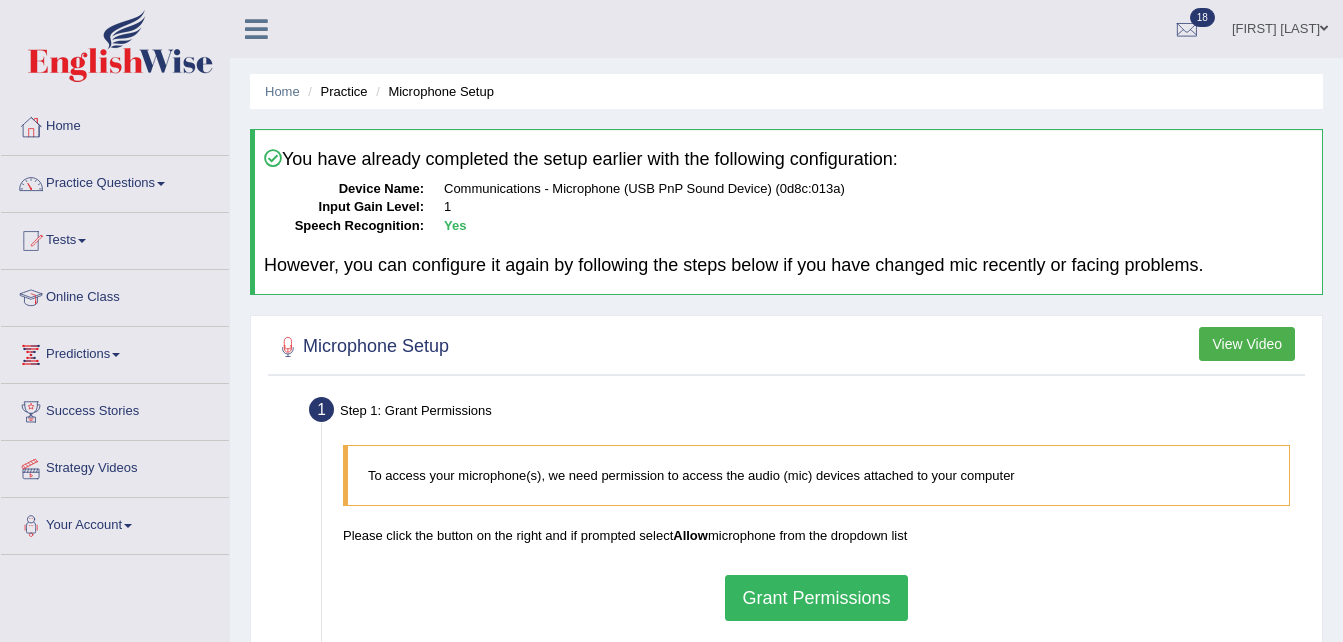 click on "Microphone Setup
View Video
Step 1: Grant Permissions   To access your microphone(s), we need permission to access the audio (mic) devices attached to your computer   Please click the button on the right and if prompted select  Allow  microphone from the dropdown list     Grant Permissions   Step 2: Get Devices List   In this step will be enumerate all available microphones on your computer   Please make sure your microphone is attached to your computer and click the button on the right     Get Device List   Step 3: Select Audio Input Device  –    Found devices:
* Please select the device (mic) name you want to use on the website     Go to Next step   Step 4: Test Voice Recording   Input voice level   Adjust sensitivity level to have your voice appear predominantly in the green zone     Adjust Microphone Senstivity     Low   High   Record your voice Please click  start recording stop recording  button.      Start Recording" at bounding box center (786, 619) 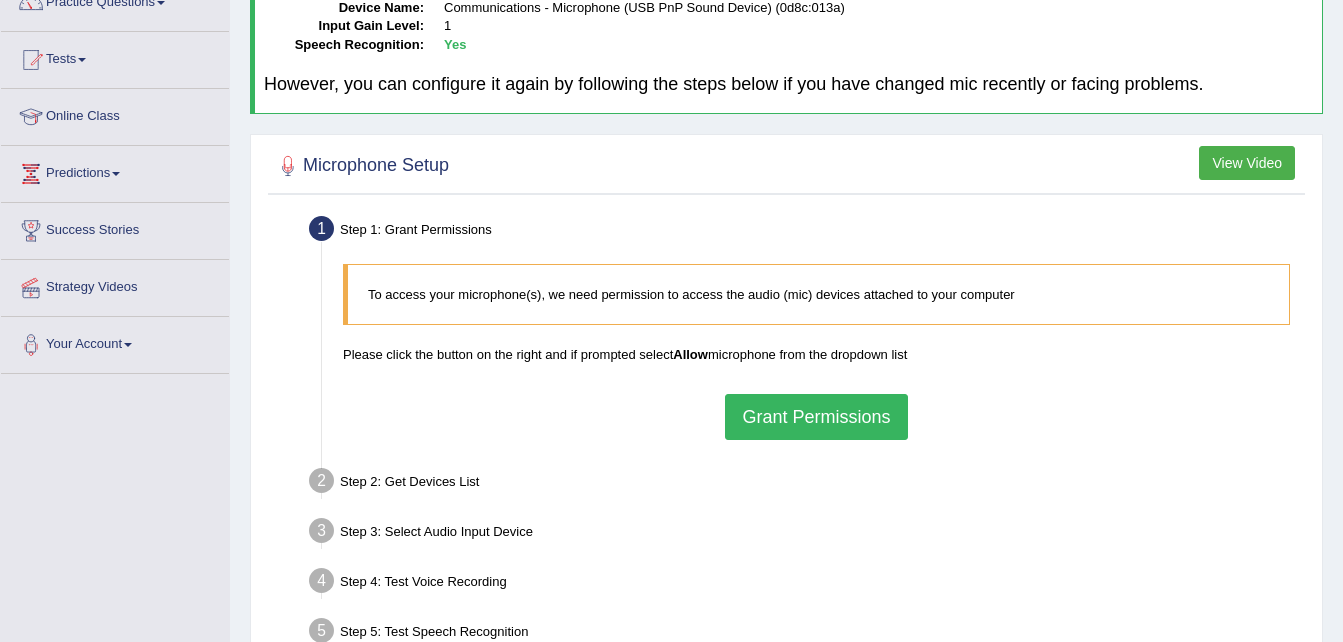 scroll, scrollTop: 200, scrollLeft: 0, axis: vertical 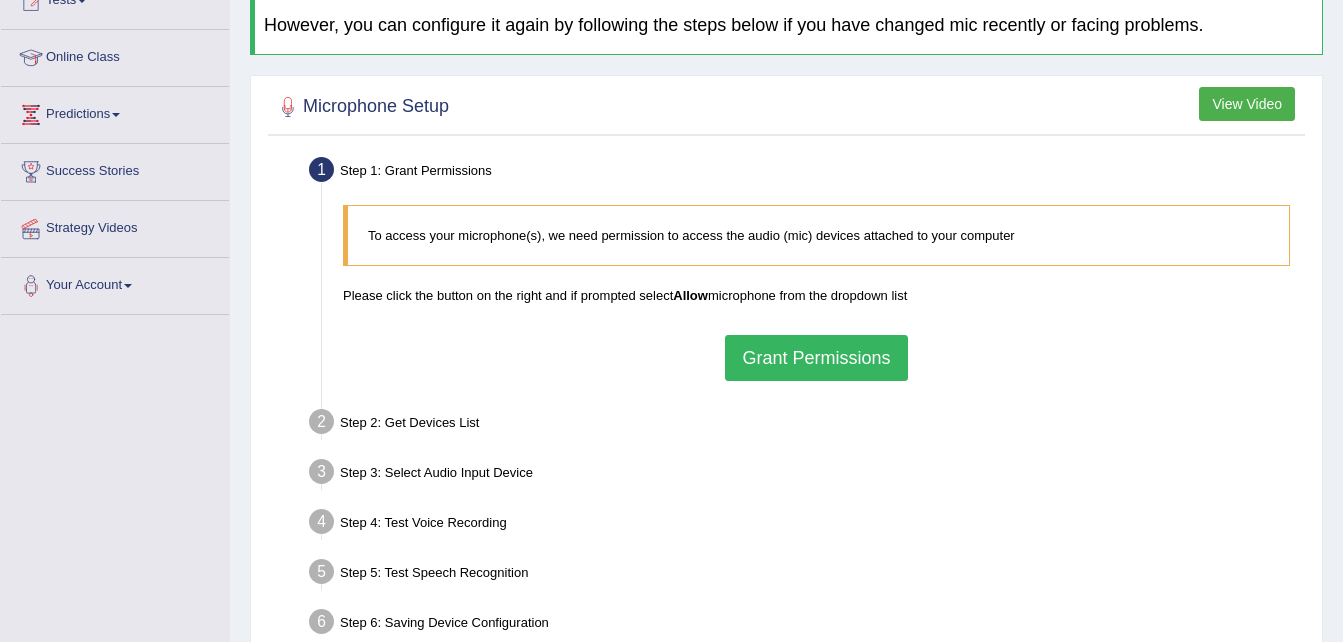 click on "Grant Permissions" at bounding box center (816, 358) 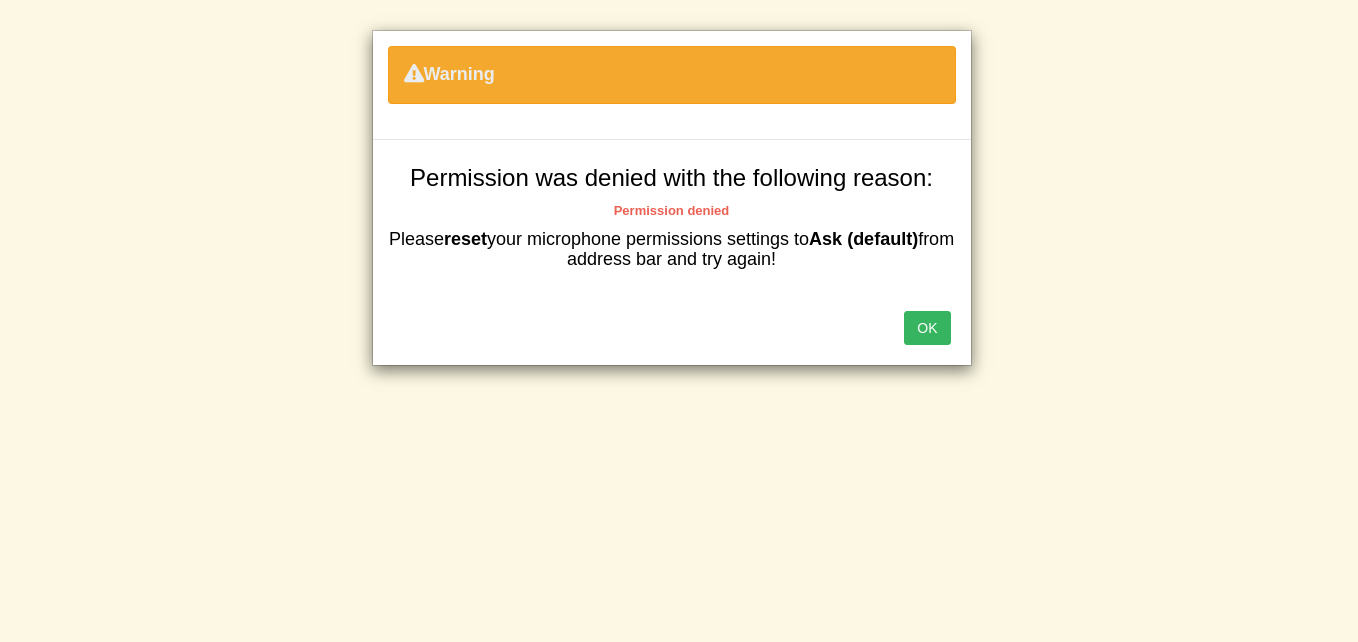click on "OK" at bounding box center [927, 328] 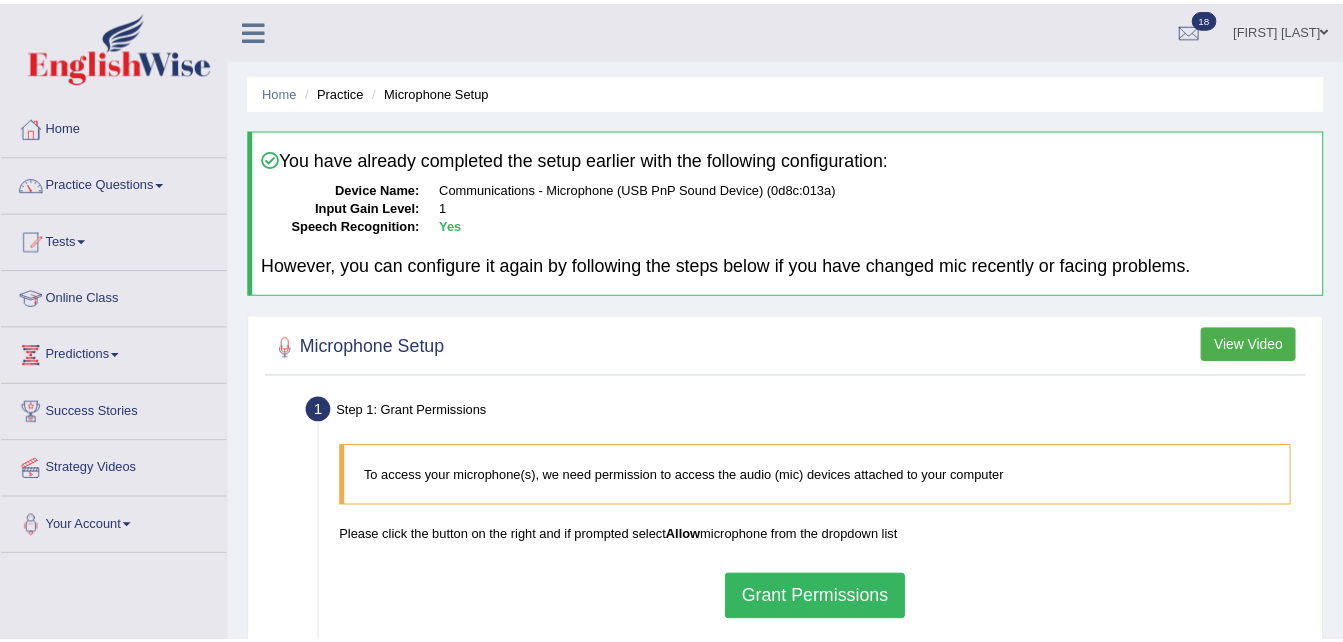 scroll, scrollTop: 277, scrollLeft: 0, axis: vertical 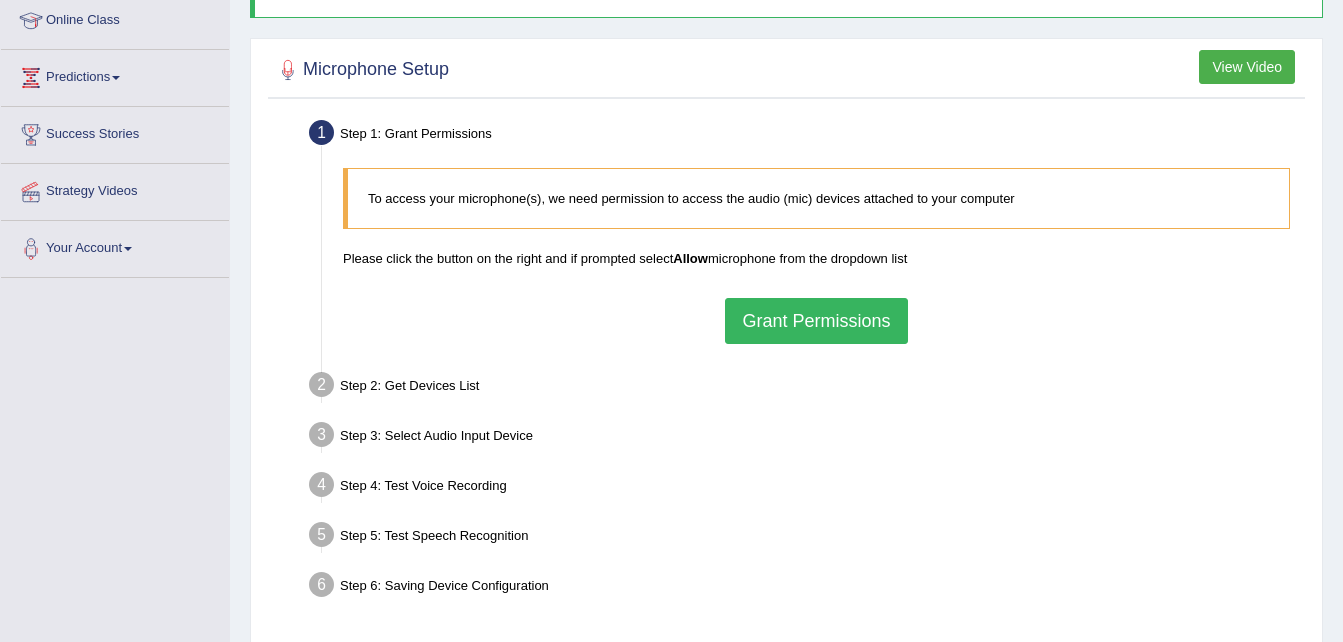click on "Grant Permissions" at bounding box center (816, 321) 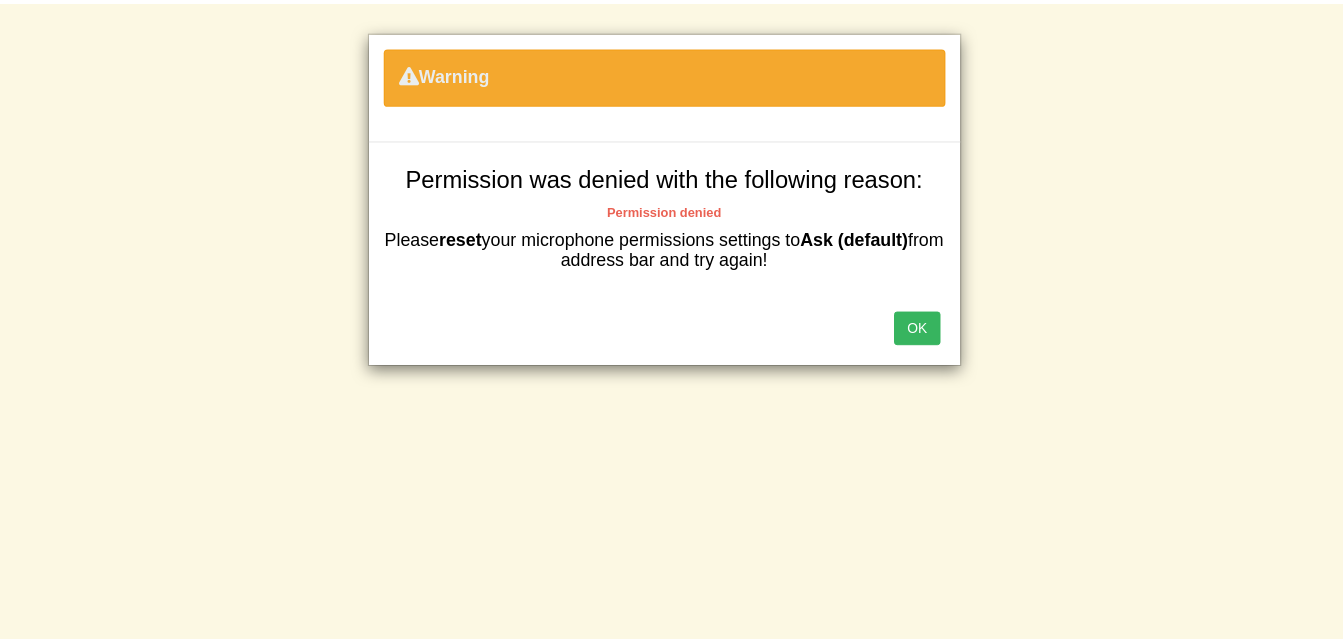 scroll, scrollTop: 240, scrollLeft: 0, axis: vertical 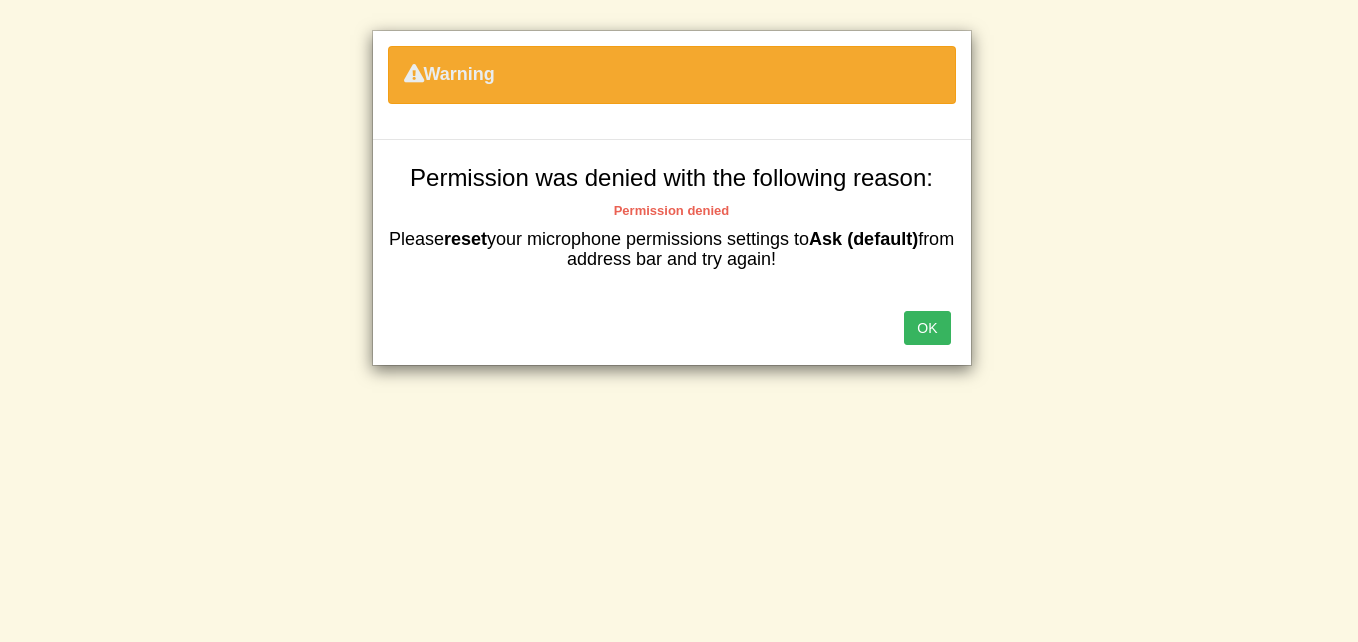 click on "OK" at bounding box center (927, 328) 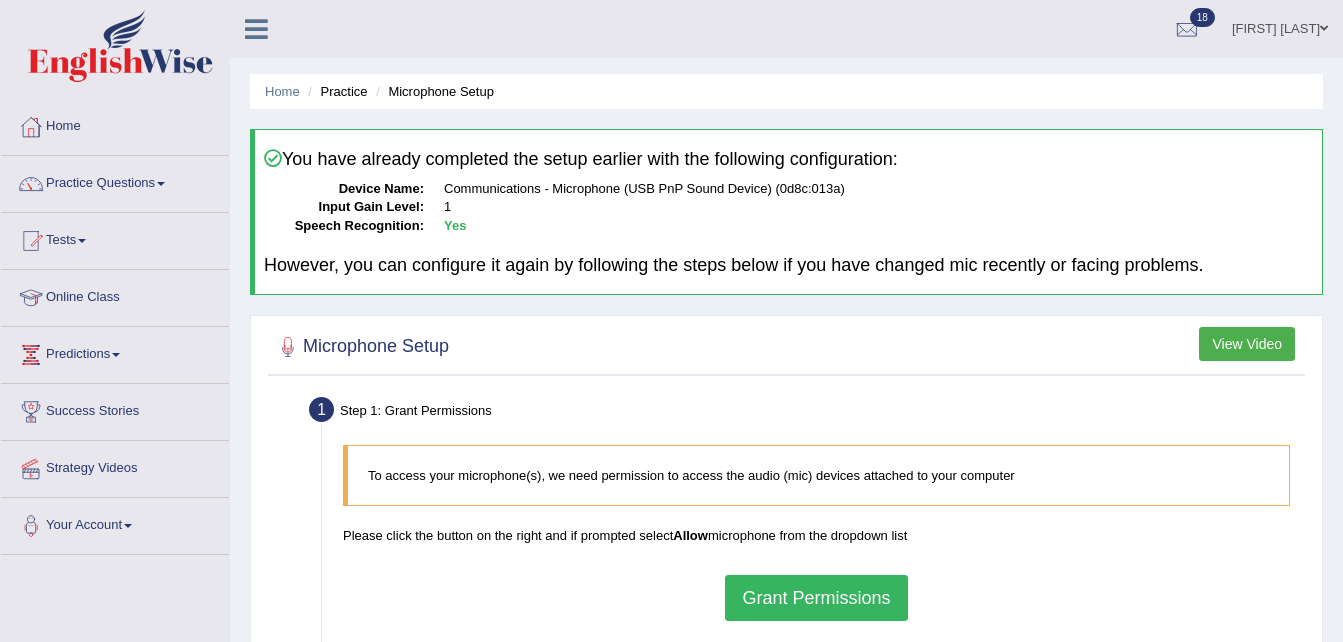 scroll, scrollTop: 277, scrollLeft: 0, axis: vertical 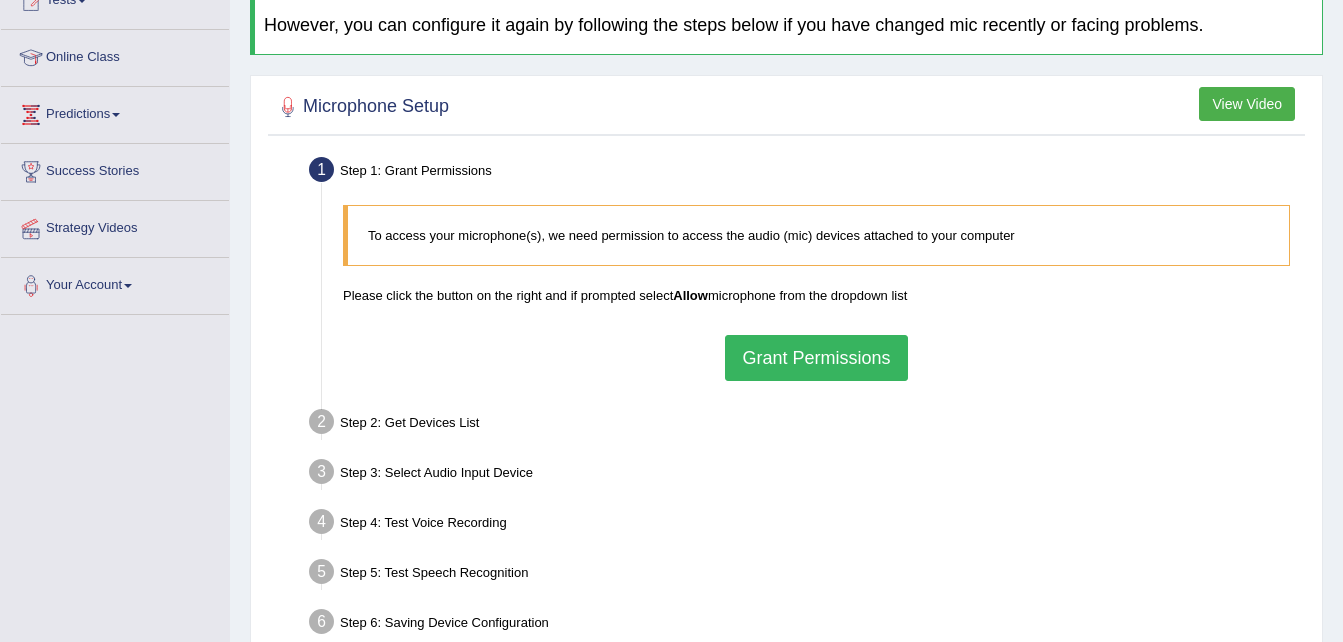 click on "Grant Permissions" at bounding box center [816, 358] 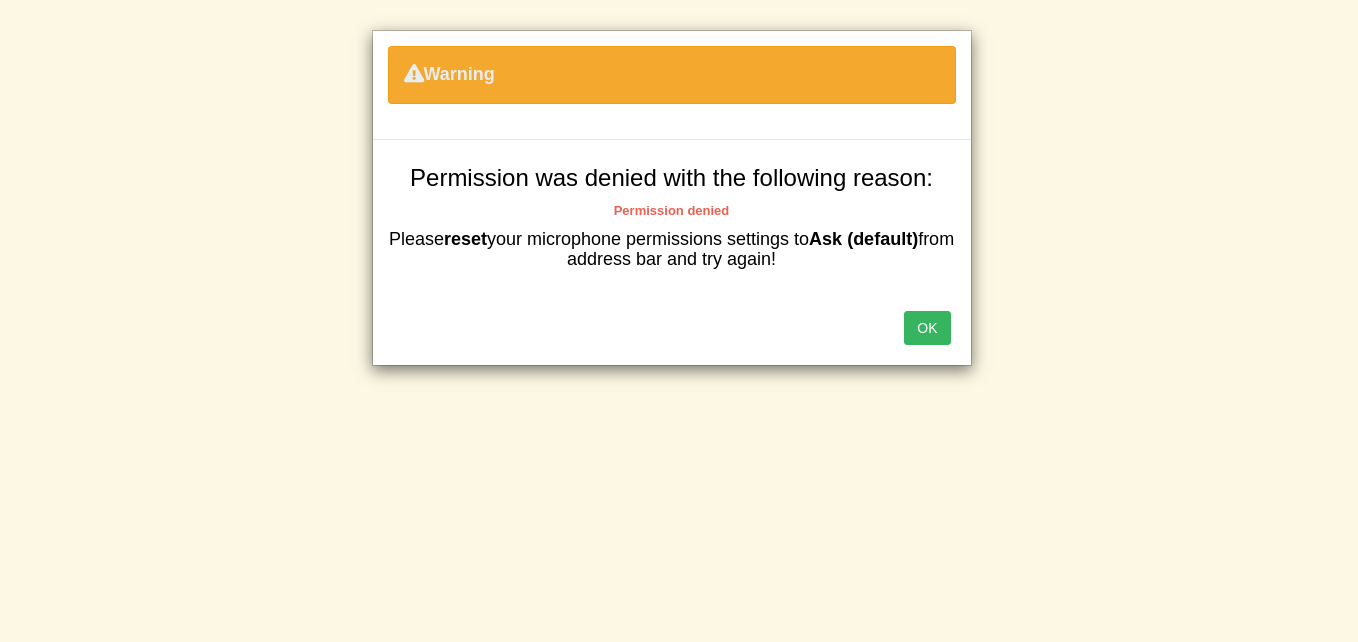 click on "OK" at bounding box center (927, 328) 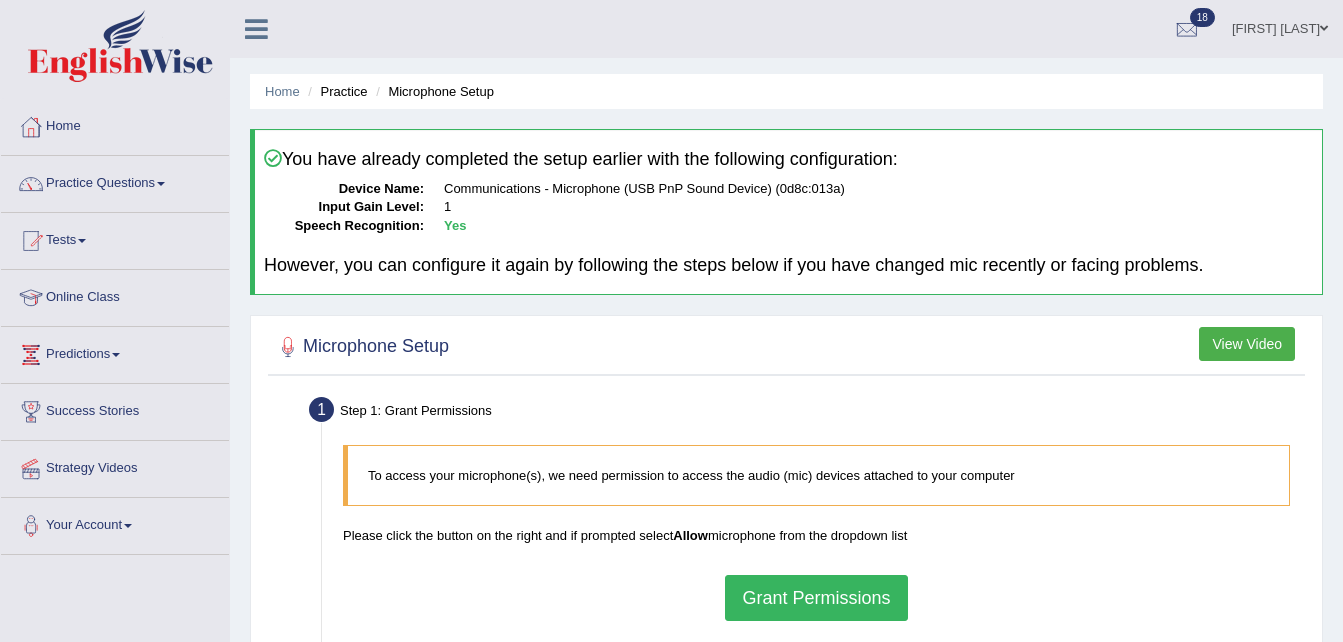 scroll, scrollTop: 277, scrollLeft: 0, axis: vertical 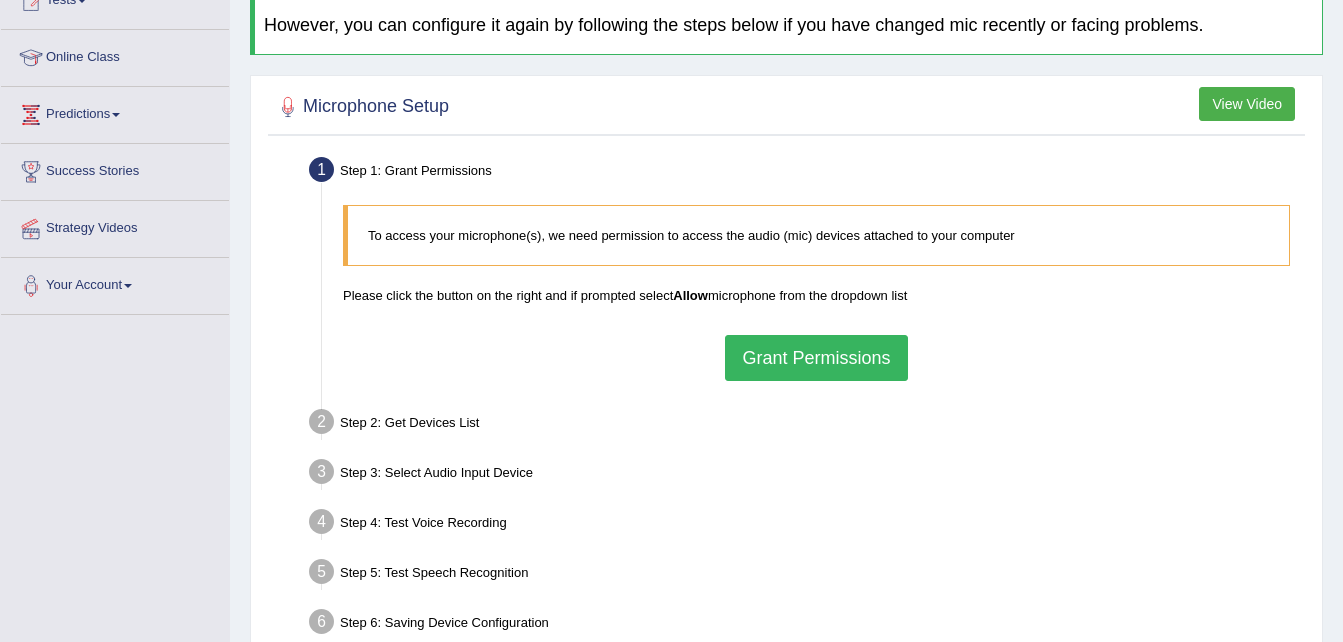 click on "Grant Permissions" at bounding box center [816, 358] 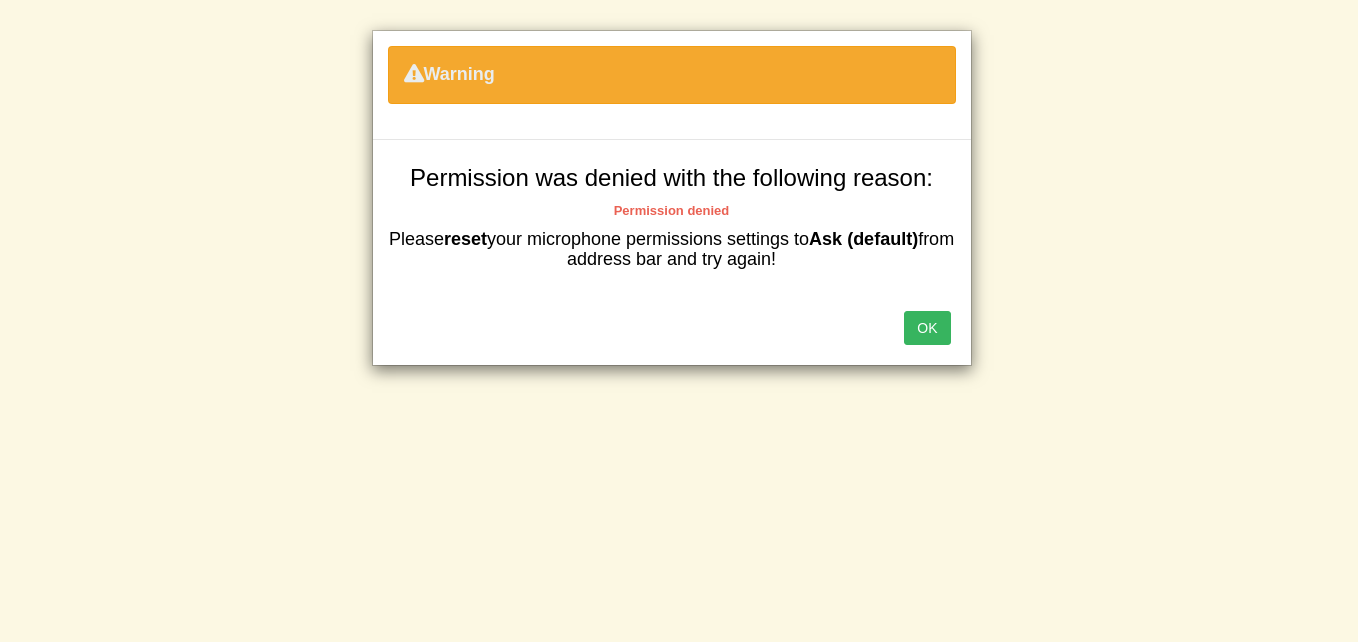 click on "OK" at bounding box center (927, 328) 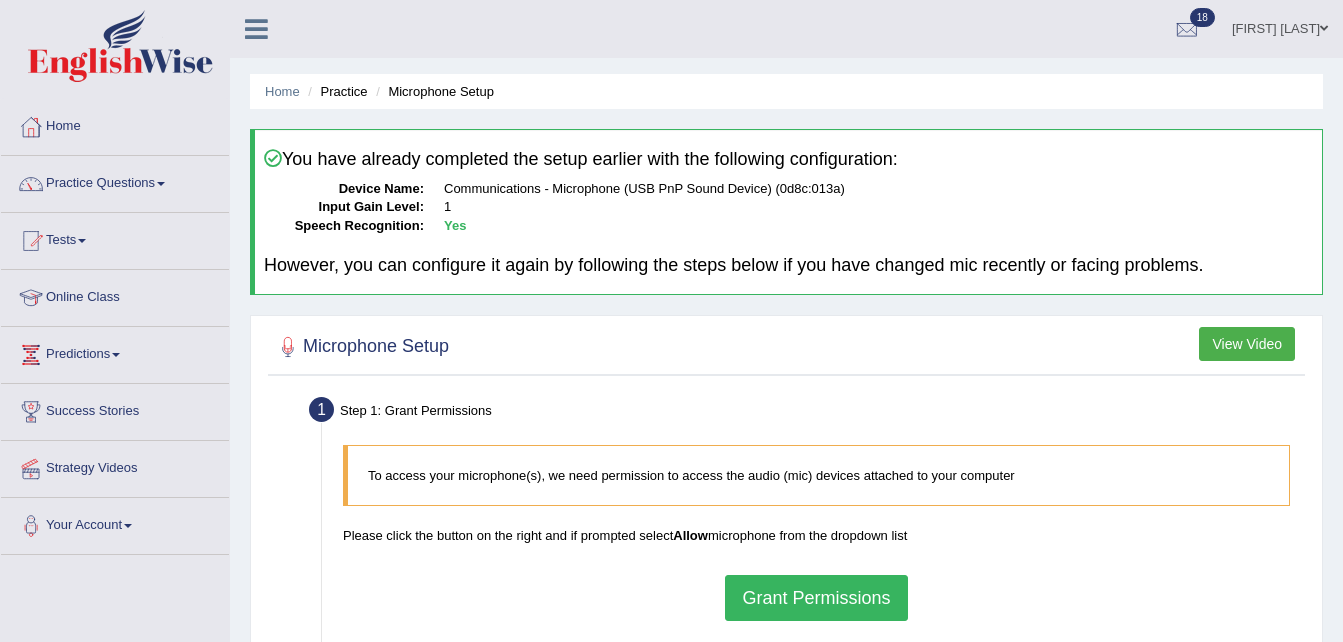 scroll, scrollTop: 240, scrollLeft: 0, axis: vertical 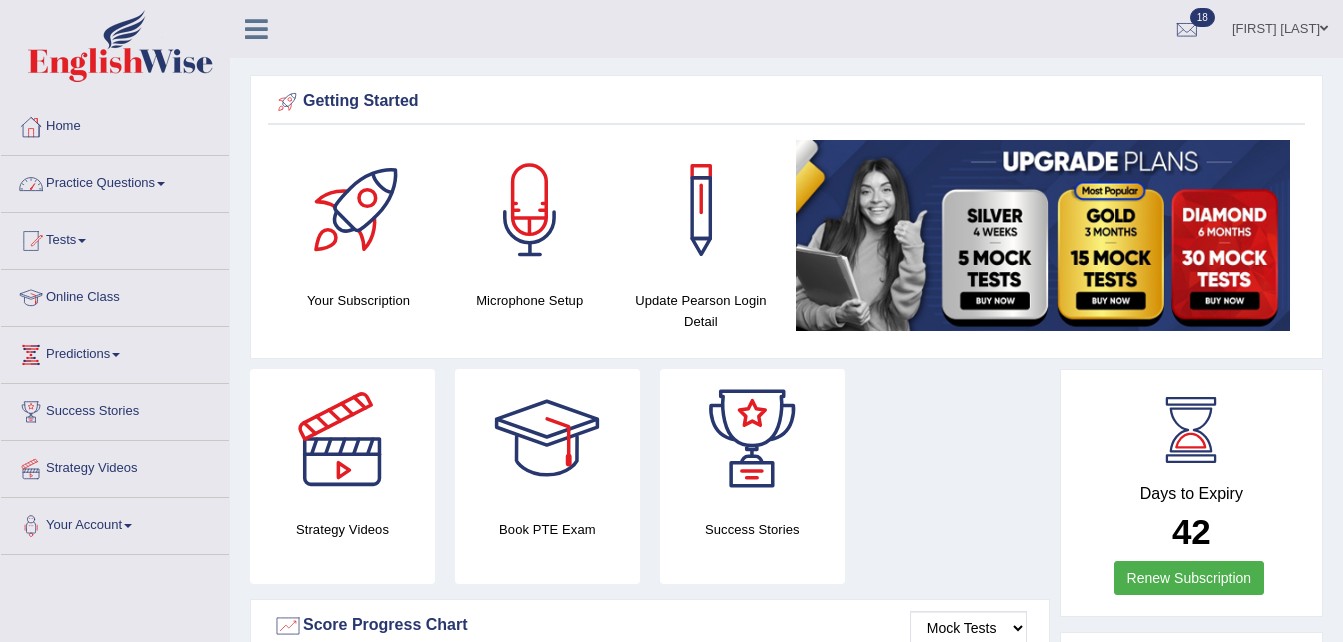 click on "Practice Questions" at bounding box center (115, 181) 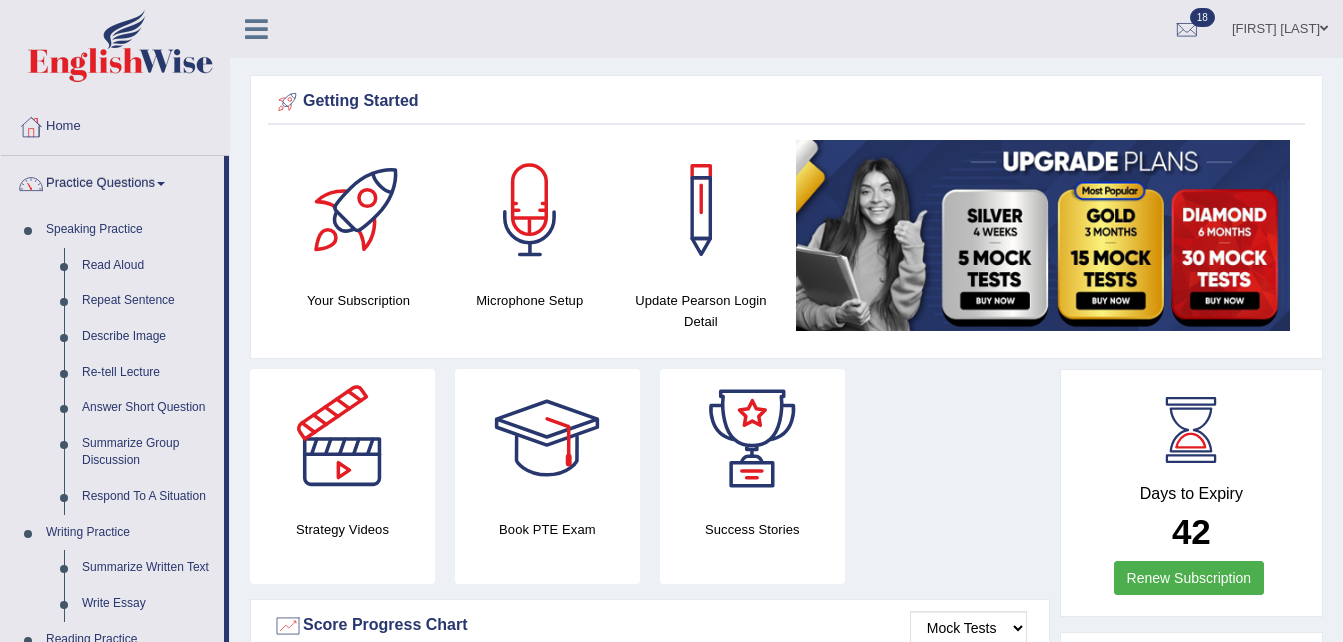 scroll, scrollTop: 561, scrollLeft: 0, axis: vertical 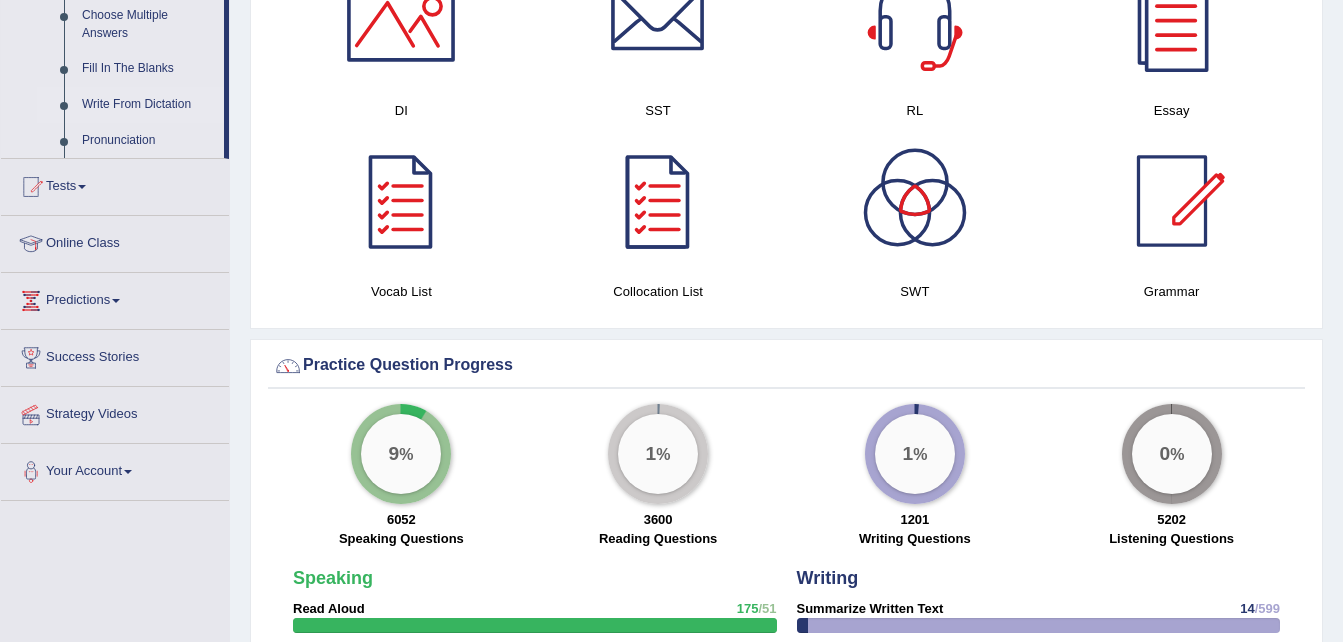 click on "Write From Dictation" at bounding box center (148, 105) 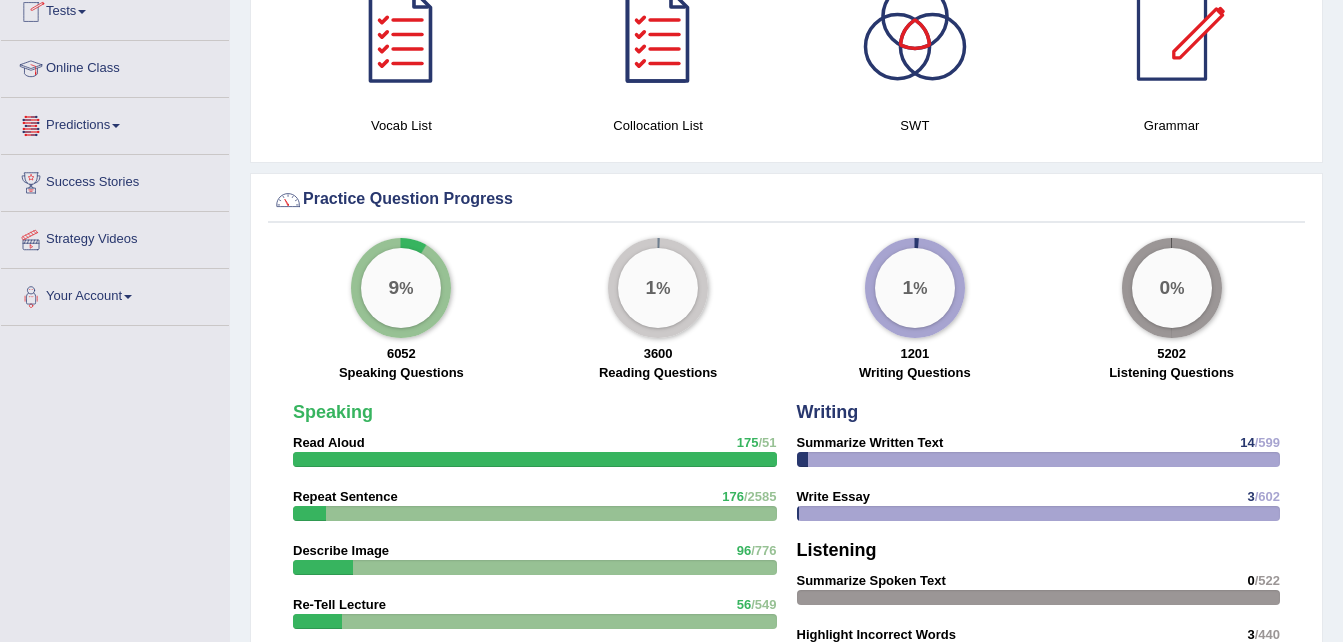 scroll, scrollTop: 1316, scrollLeft: 0, axis: vertical 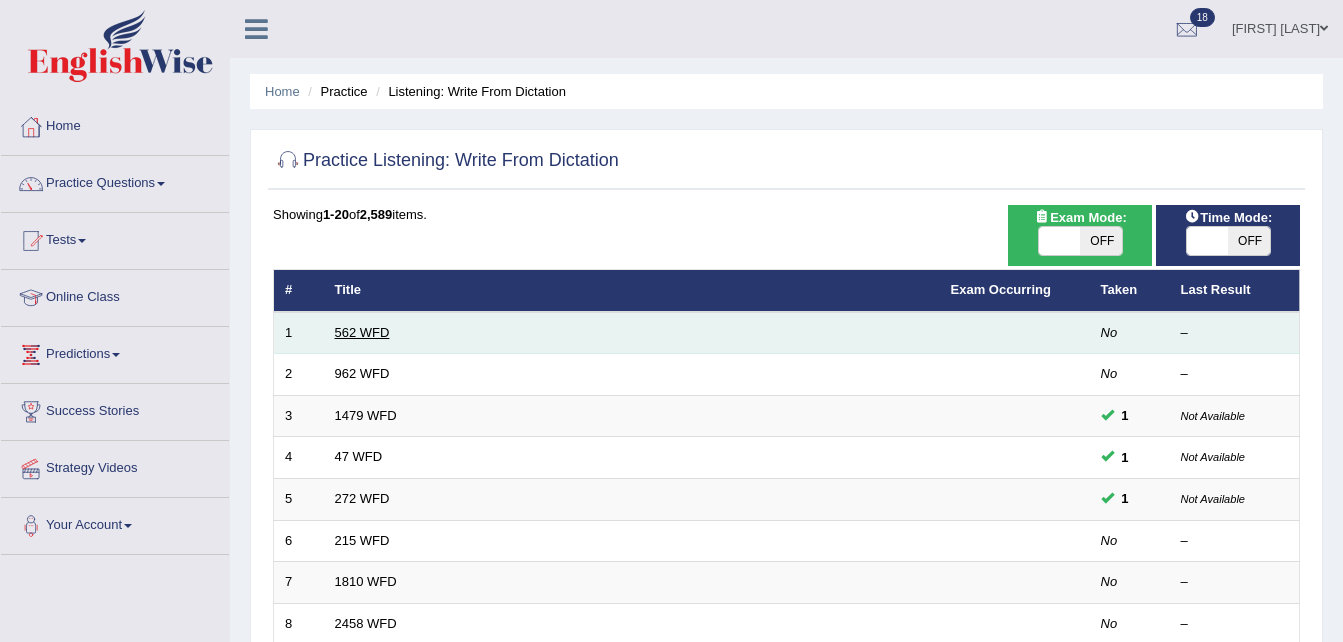 click on "562 WFD" at bounding box center [362, 332] 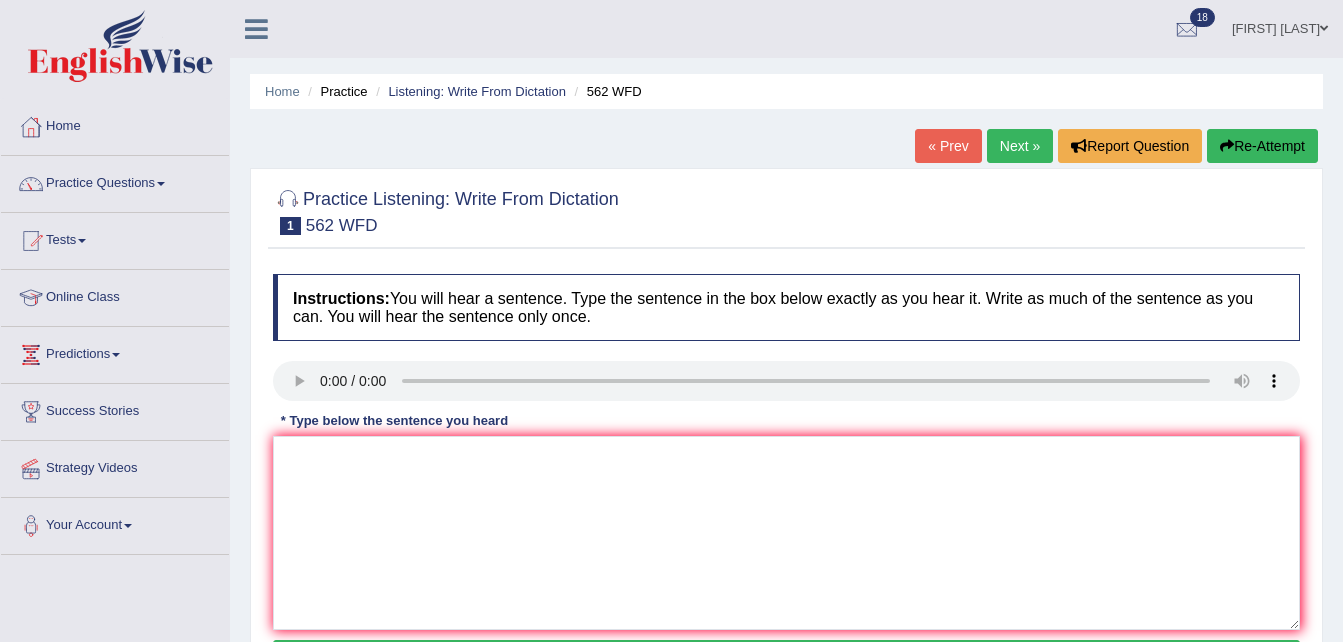 scroll, scrollTop: 0, scrollLeft: 0, axis: both 